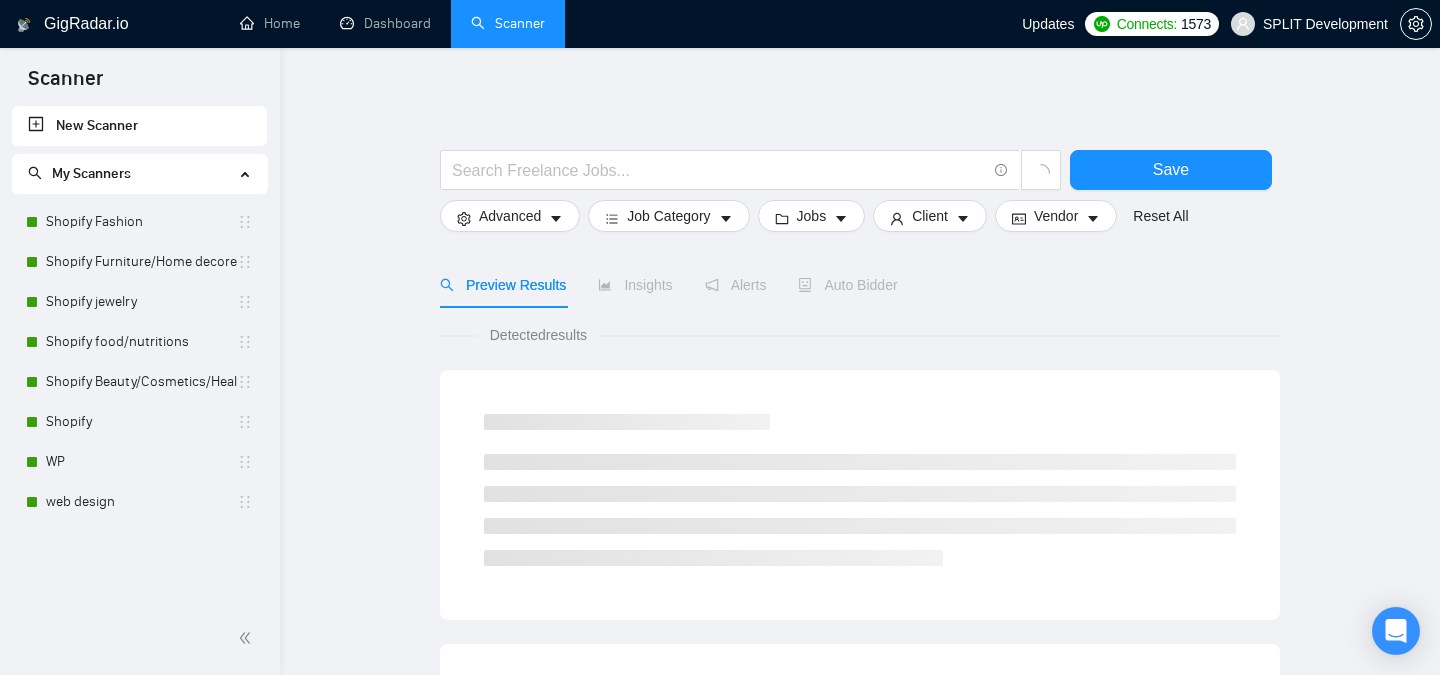 scroll, scrollTop: 0, scrollLeft: 0, axis: both 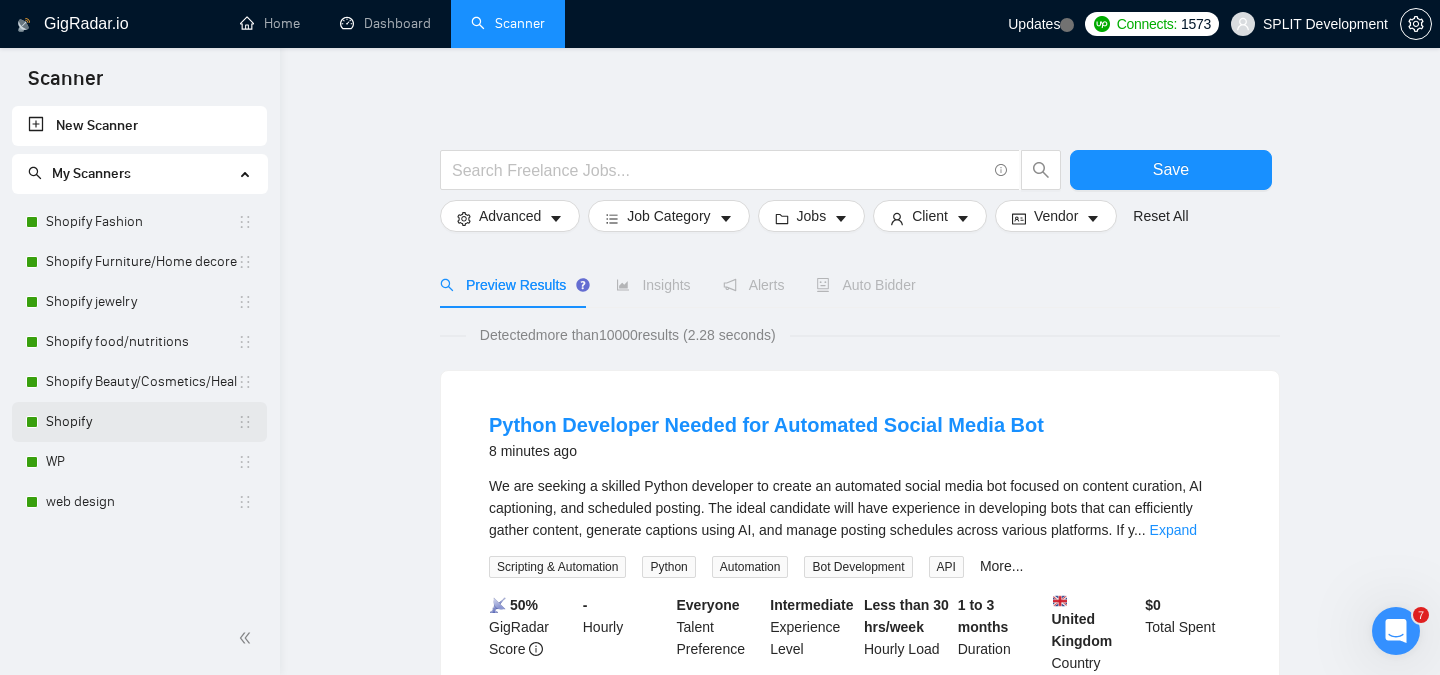 click on "Shopify" at bounding box center (141, 422) 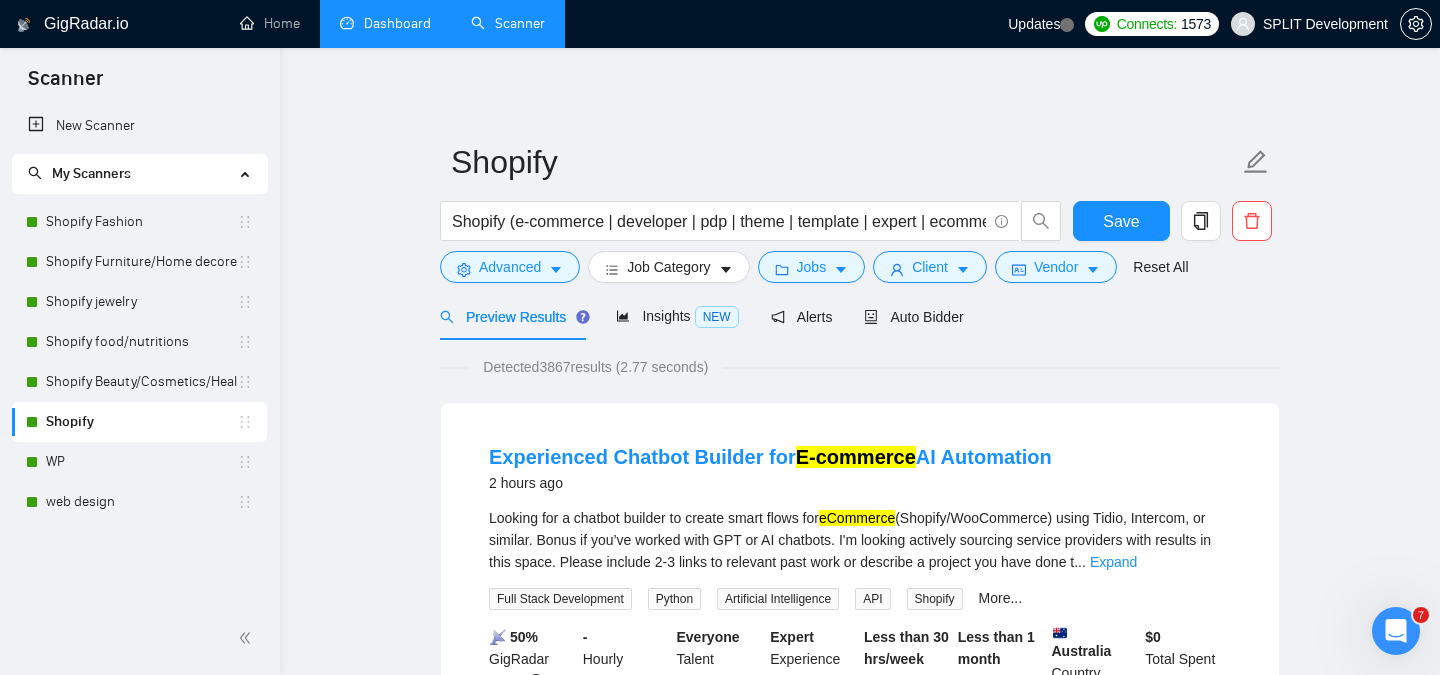 click on "Dashboard" at bounding box center (385, 23) 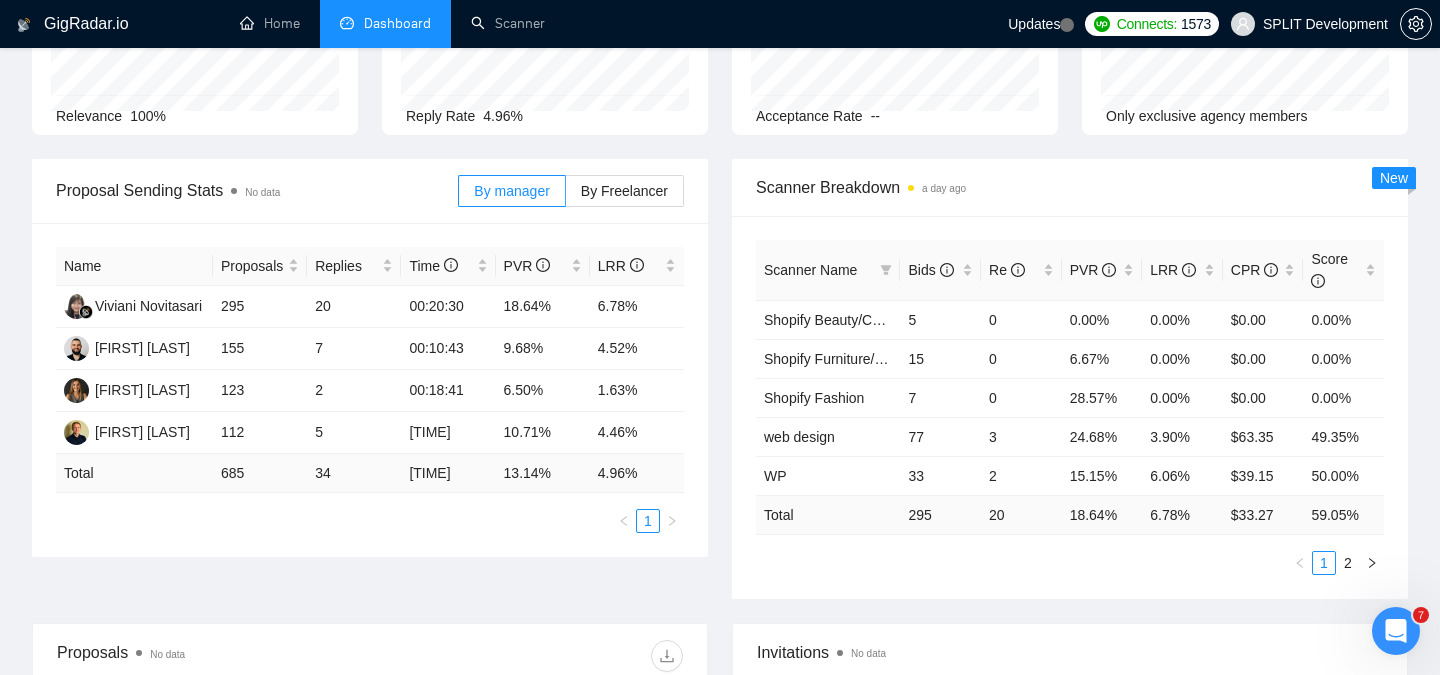 scroll, scrollTop: 0, scrollLeft: 0, axis: both 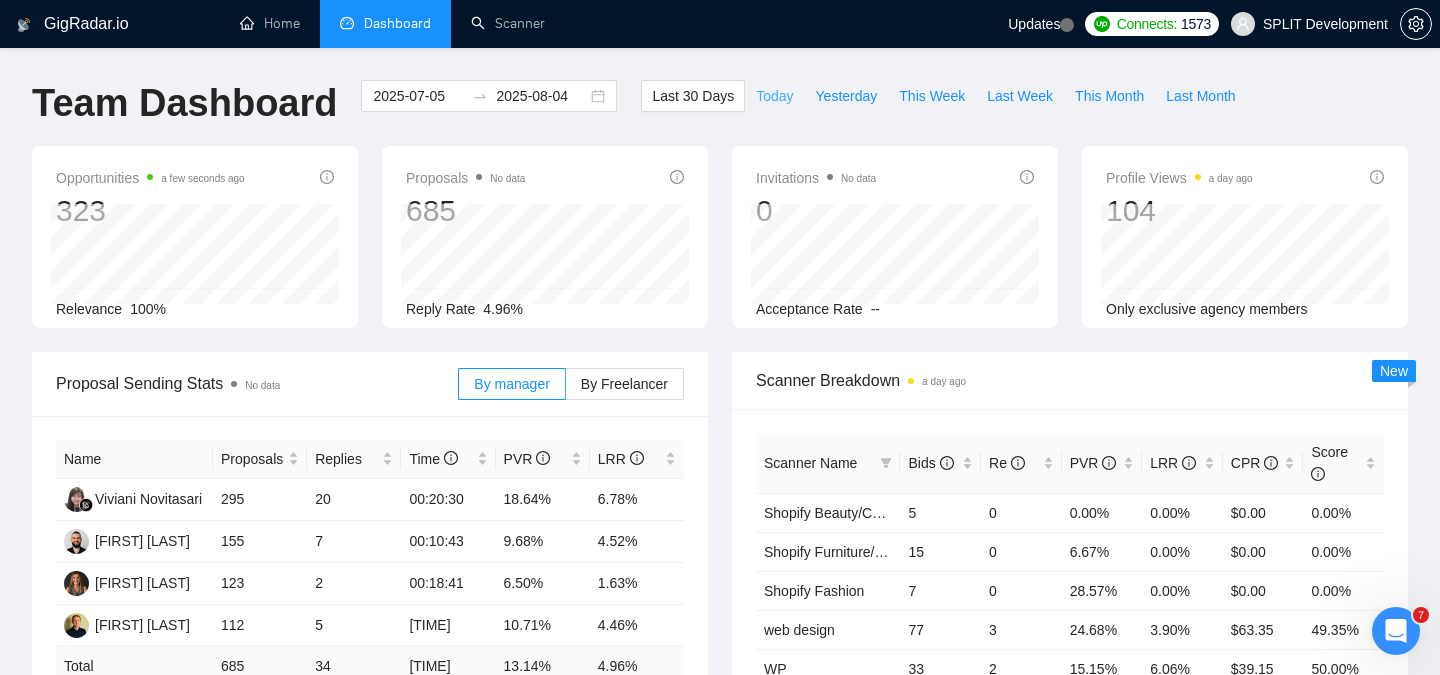 click on "Today" at bounding box center (774, 96) 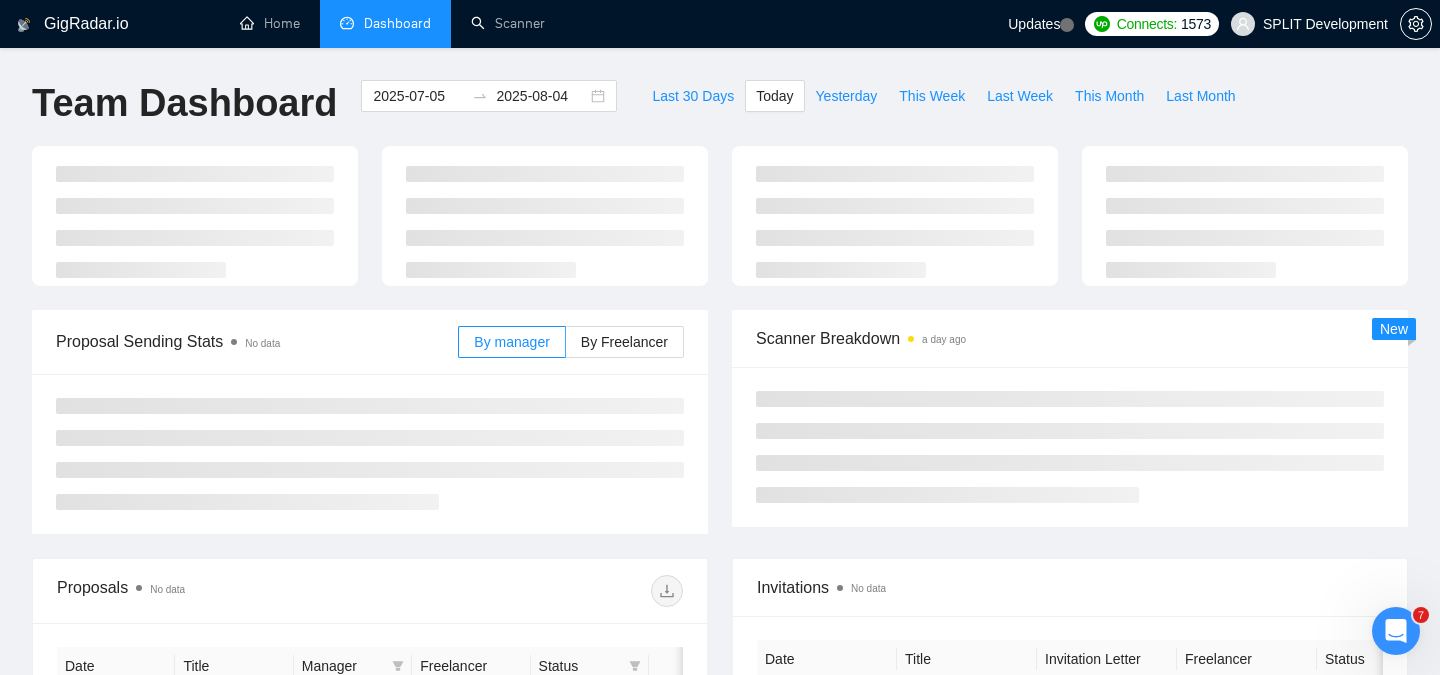 type on "2025-08-04" 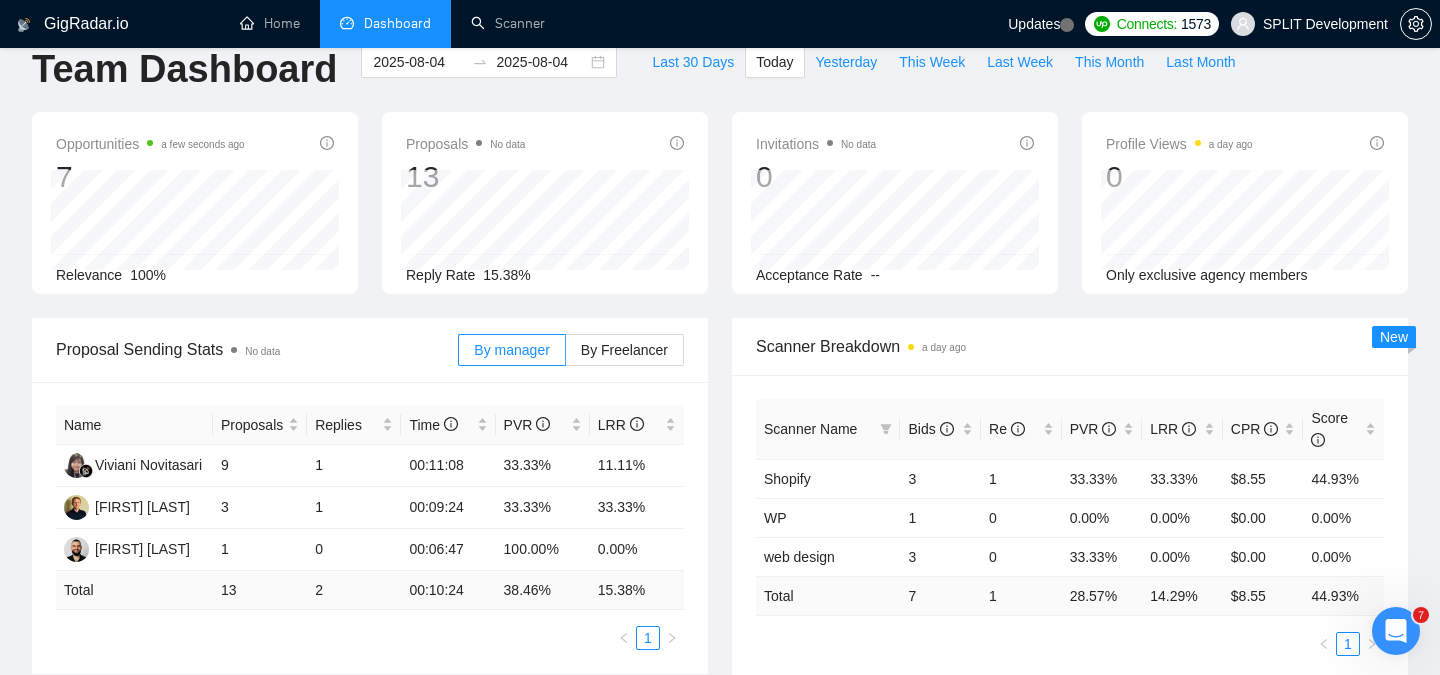 scroll, scrollTop: 0, scrollLeft: 0, axis: both 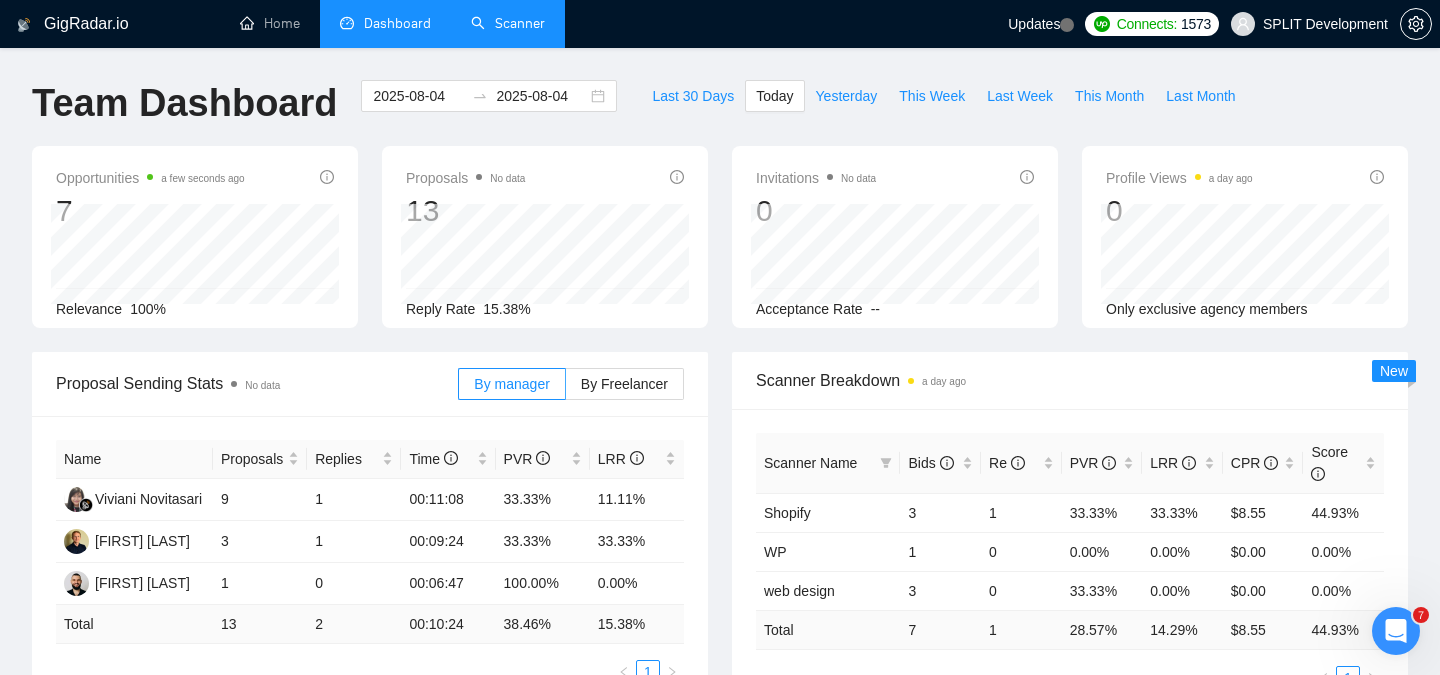 click on "Scanner" at bounding box center [508, 23] 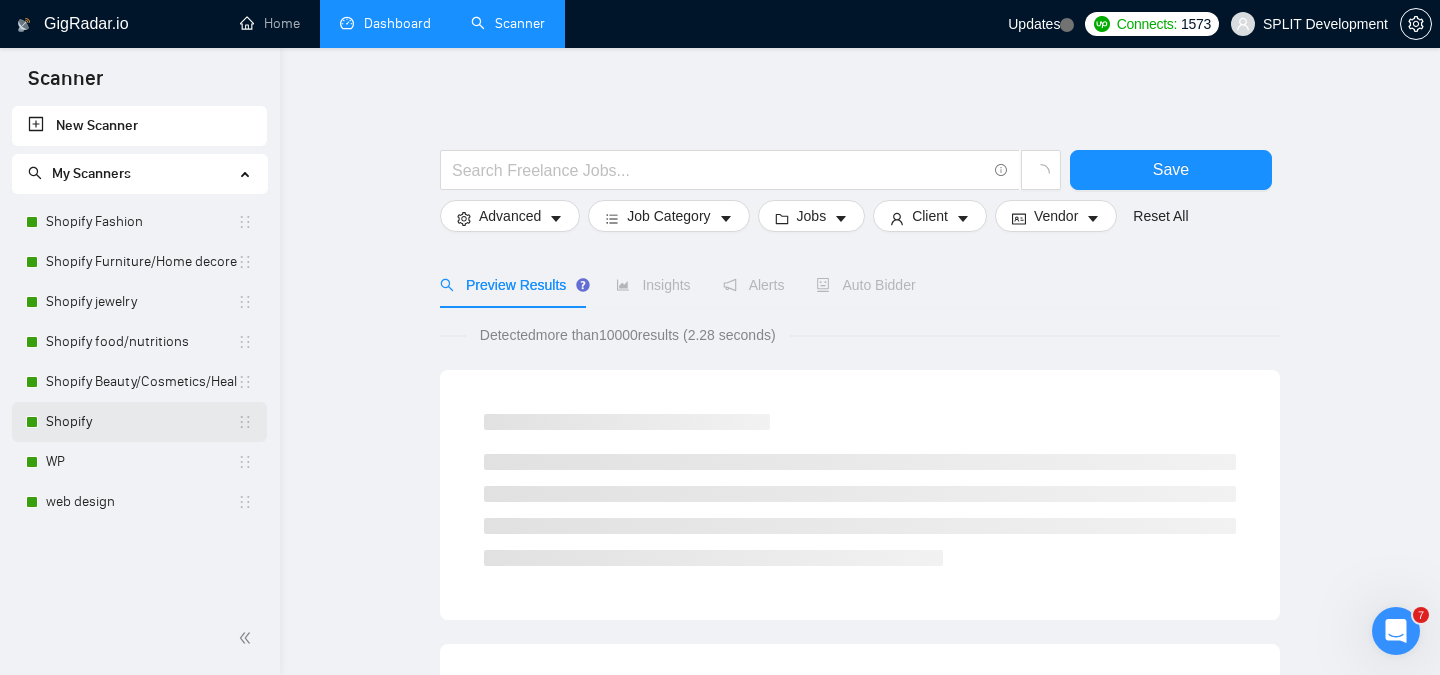 click on "Shopify" at bounding box center (141, 422) 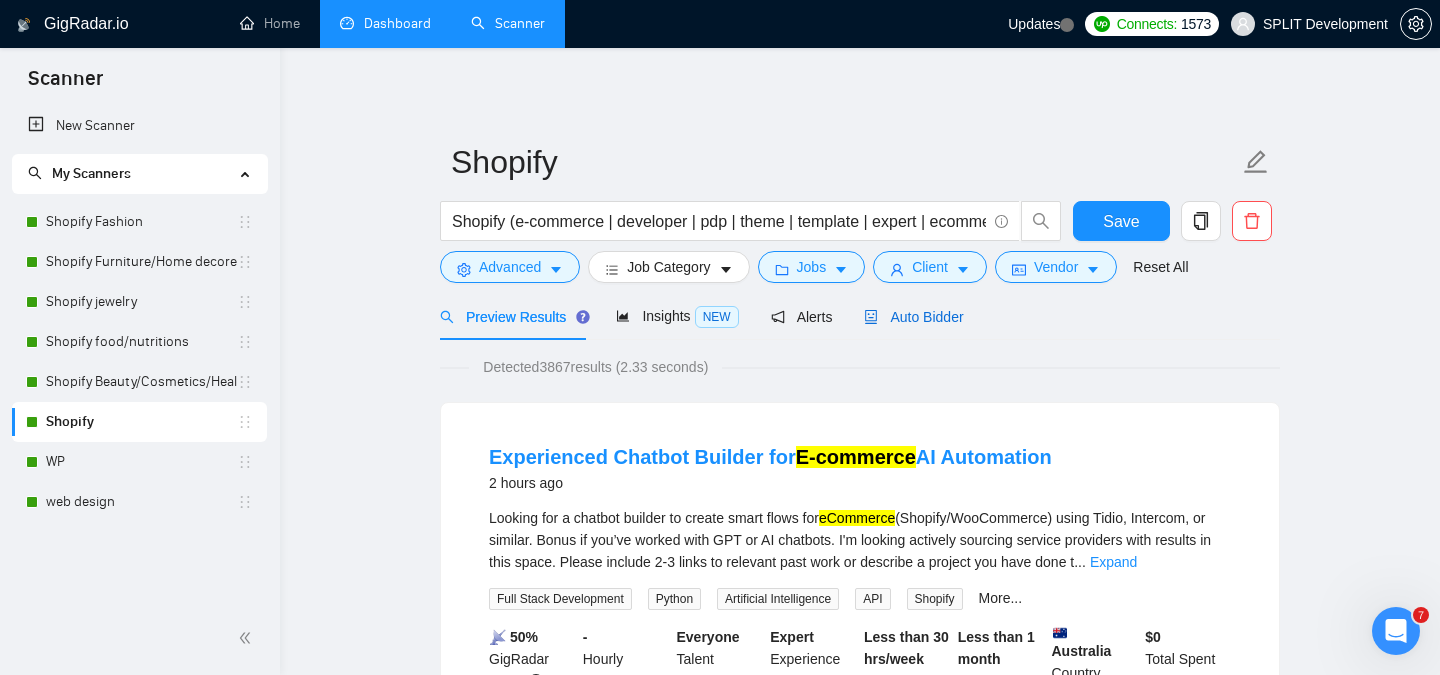 click on "Auto Bidder" at bounding box center (913, 317) 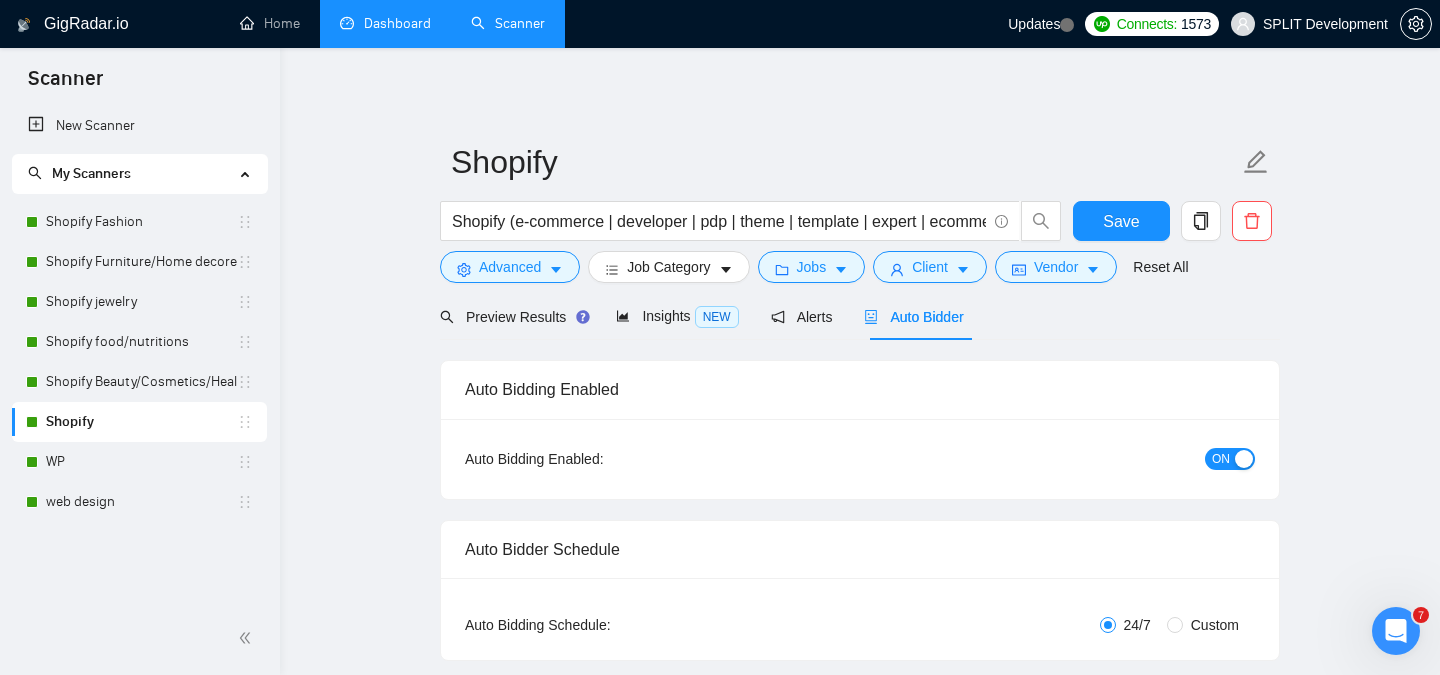 type 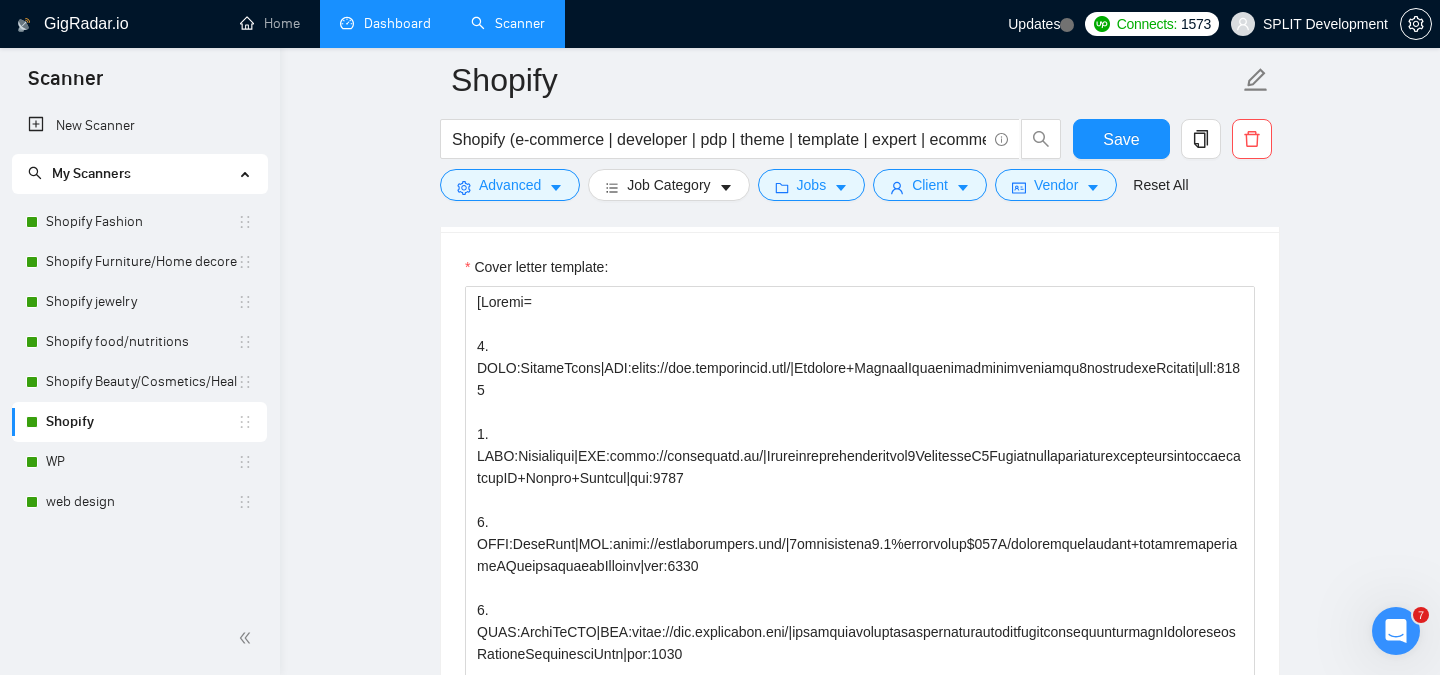 scroll, scrollTop: 2174, scrollLeft: 0, axis: vertical 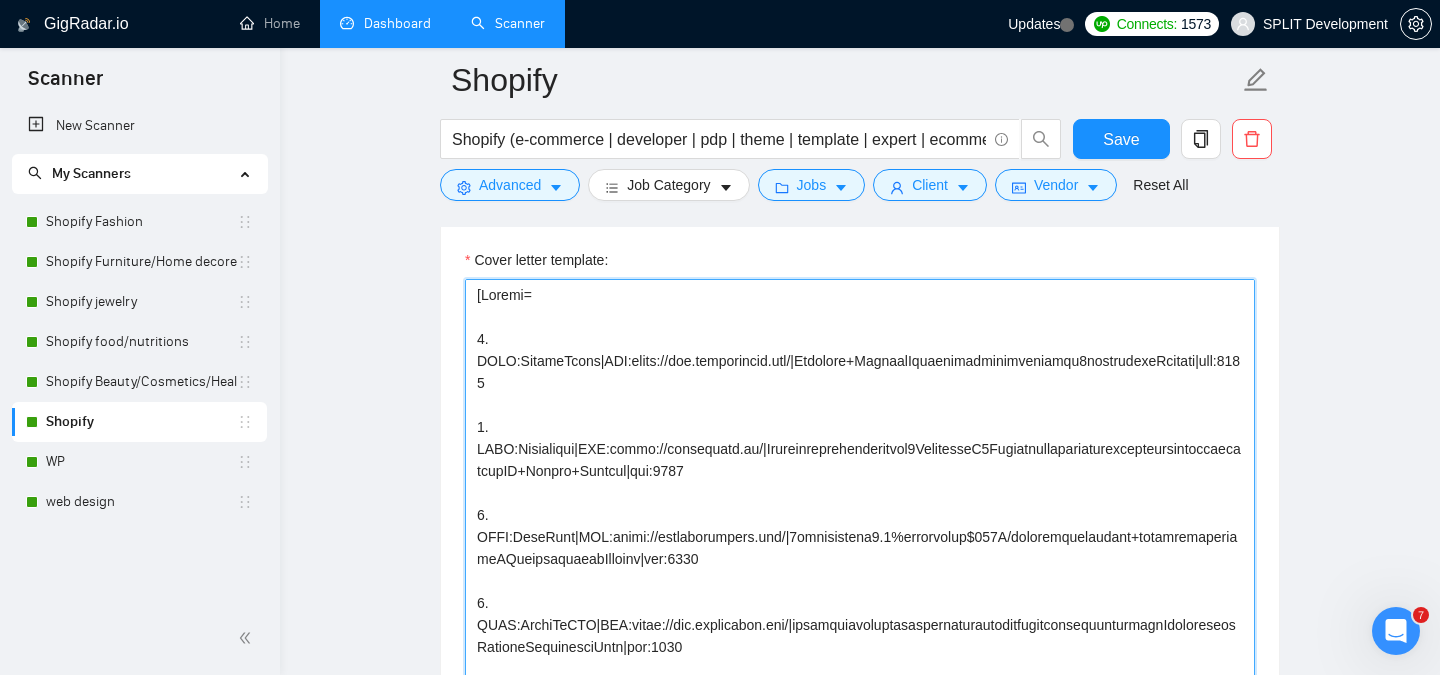 click on "Cover letter template:" at bounding box center (860, 504) 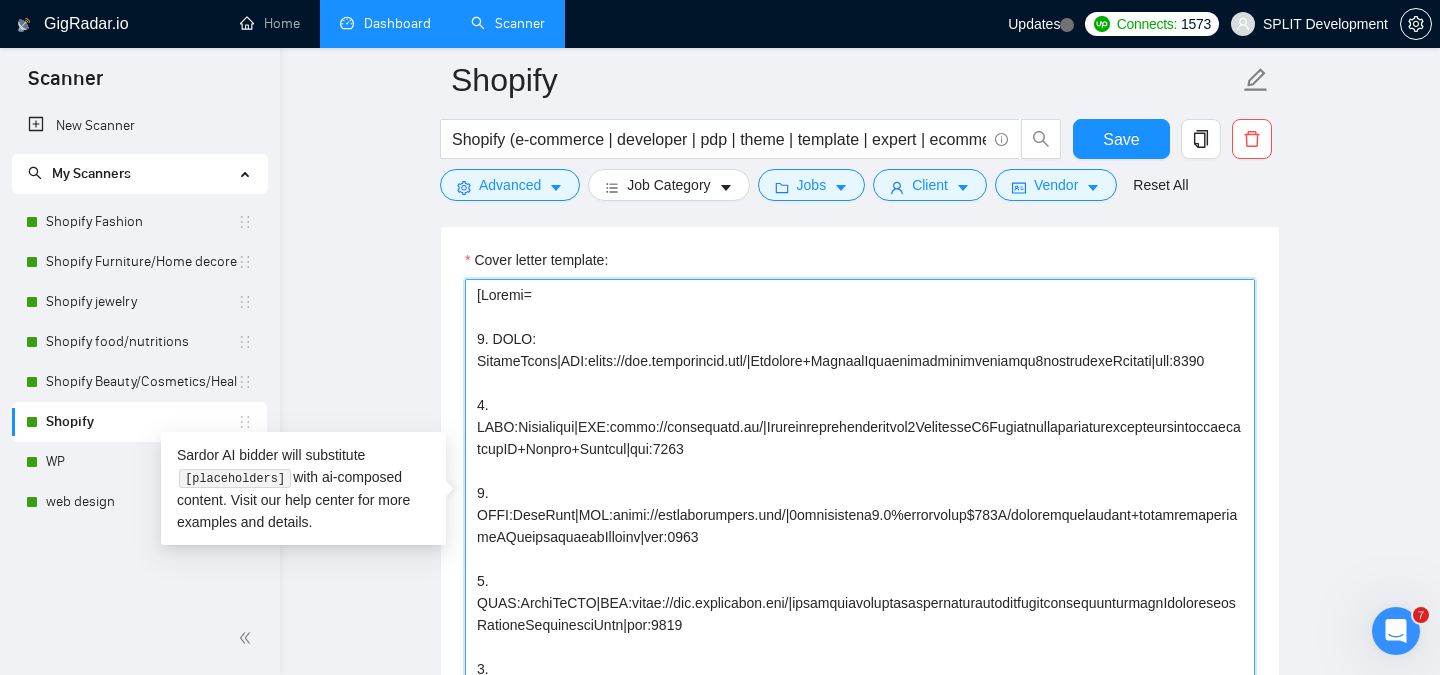 click on "Cover letter template:" at bounding box center (860, 504) 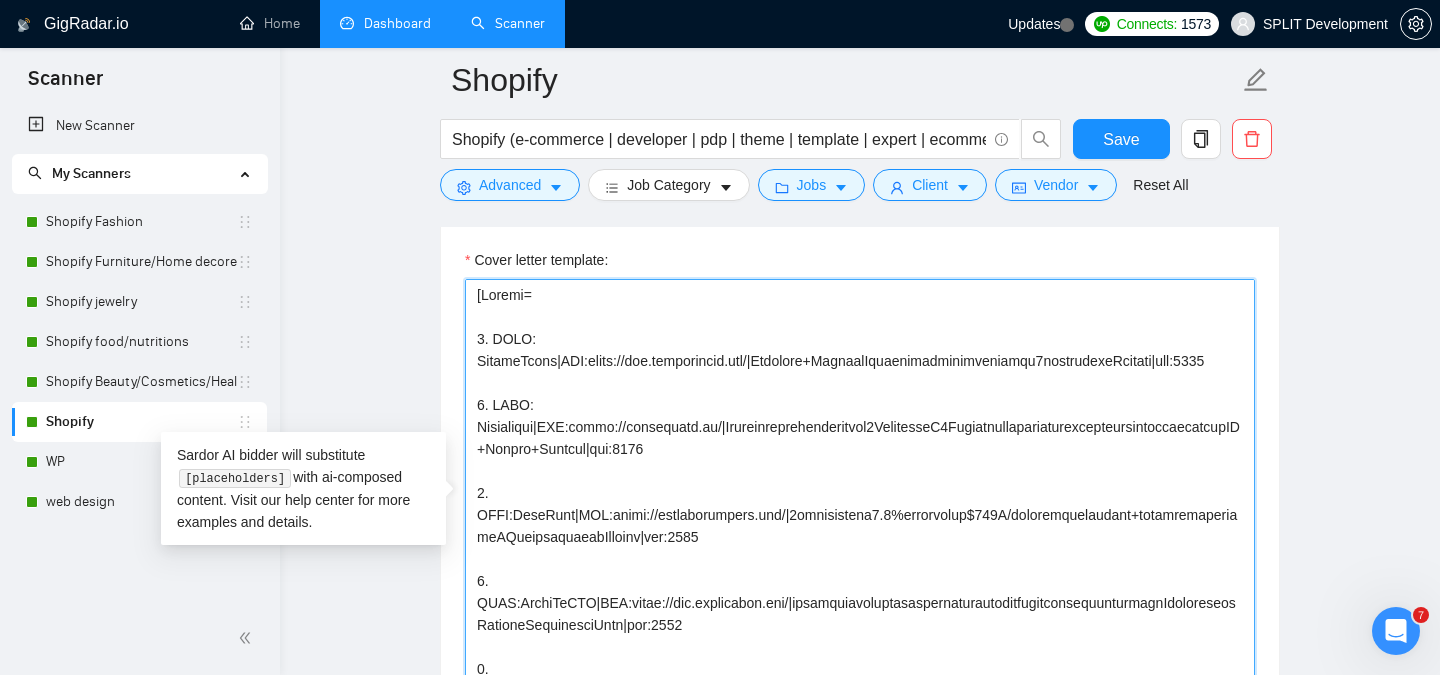 scroll, scrollTop: 108, scrollLeft: 0, axis: vertical 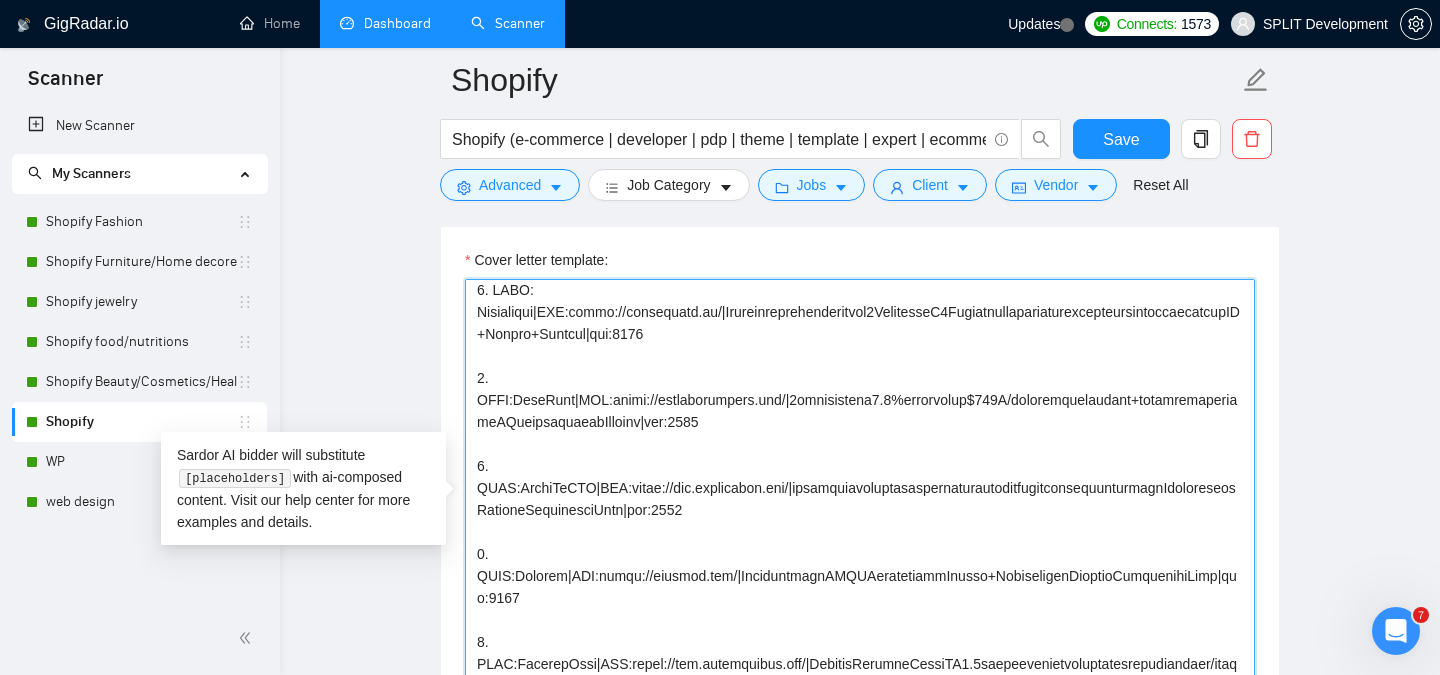 click on "Cover letter template:" at bounding box center (860, 504) 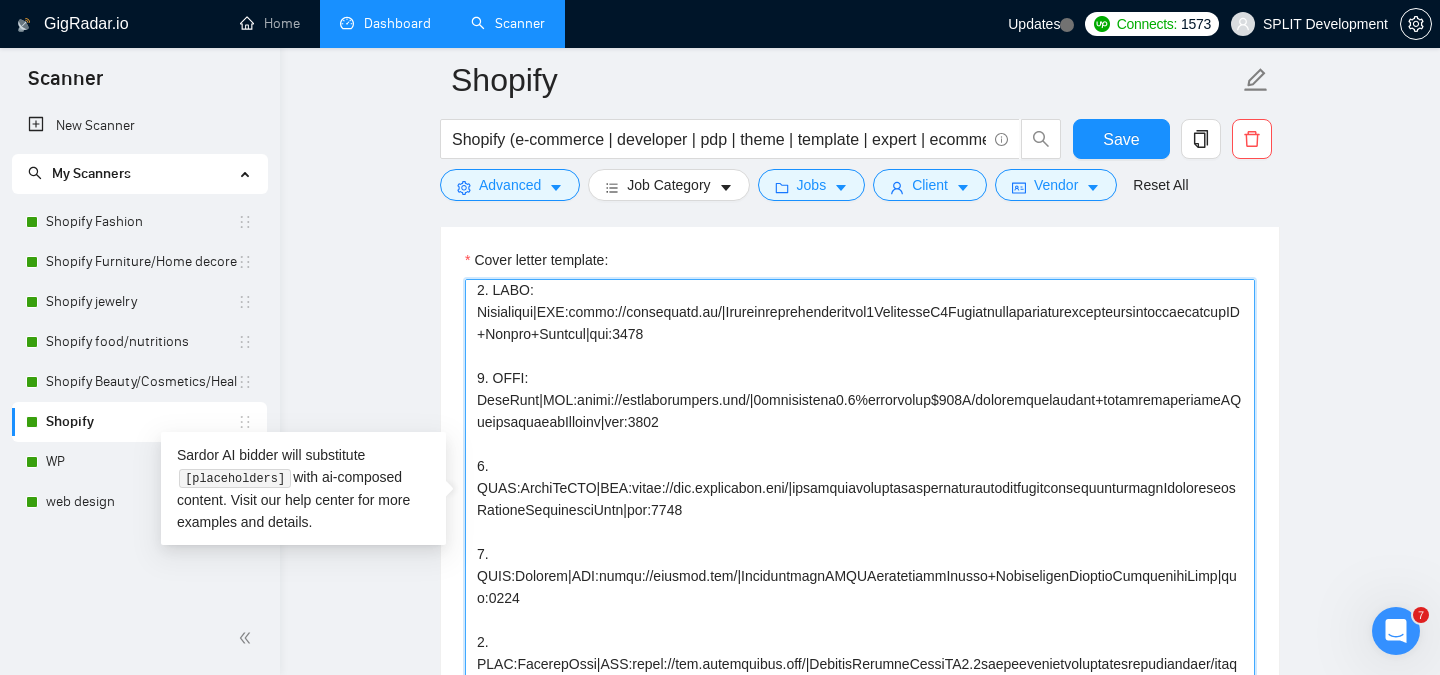 click on "Cover letter template:" at bounding box center [860, 504] 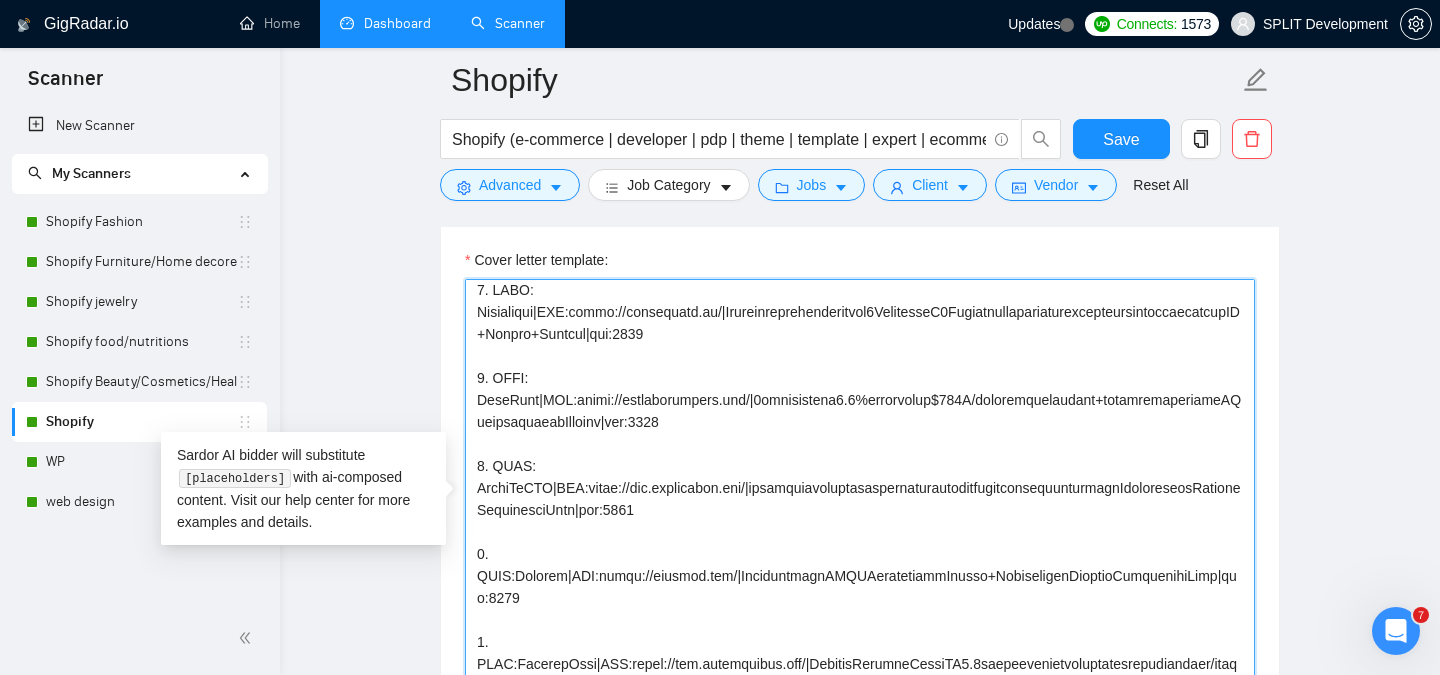 scroll, scrollTop: 242, scrollLeft: 0, axis: vertical 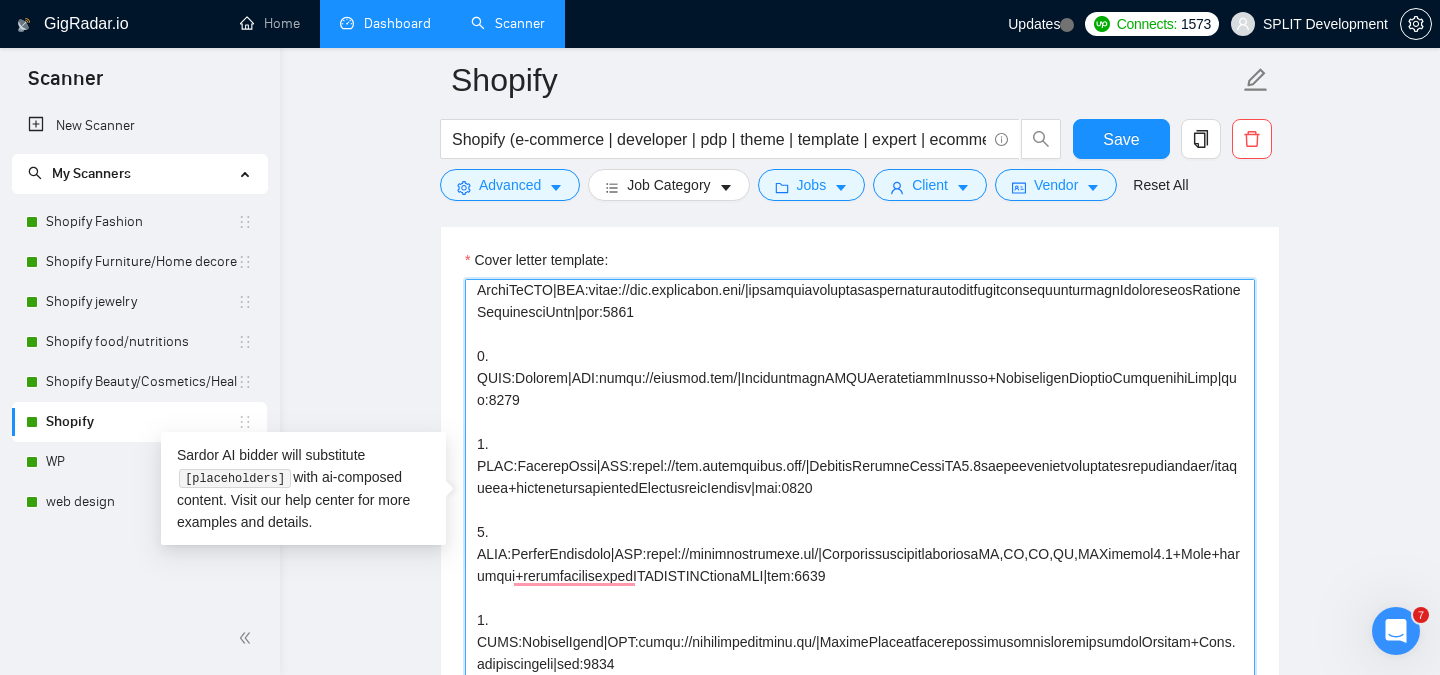 click on "Cover letter template:" at bounding box center [860, 504] 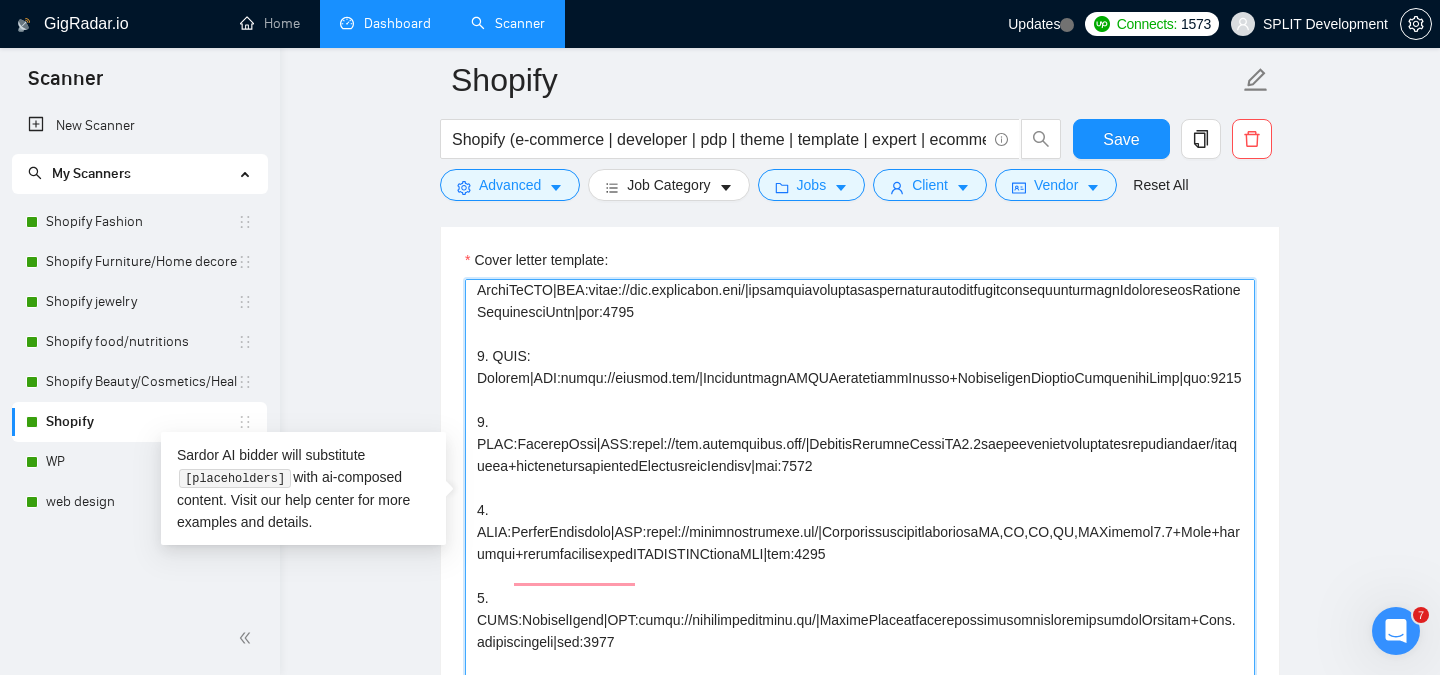 scroll, scrollTop: 375, scrollLeft: 0, axis: vertical 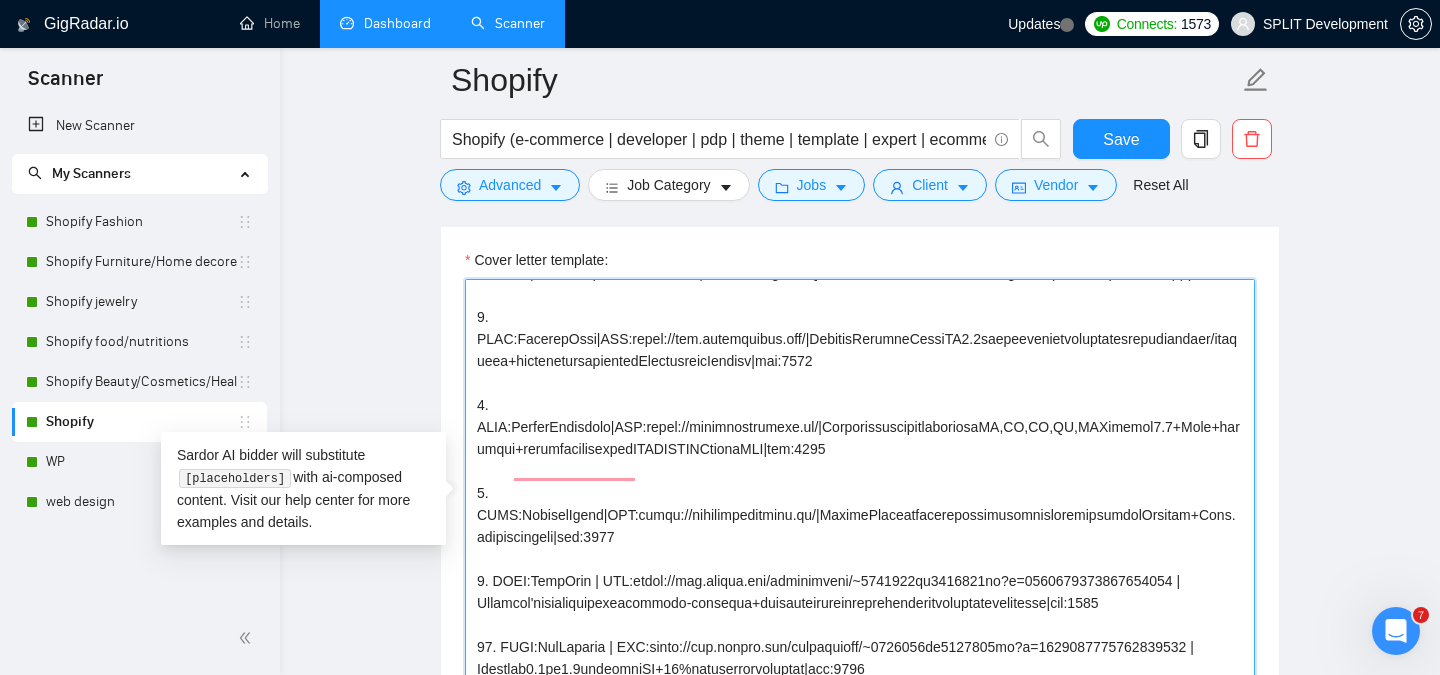 click on "Cover letter template:" at bounding box center (860, 504) 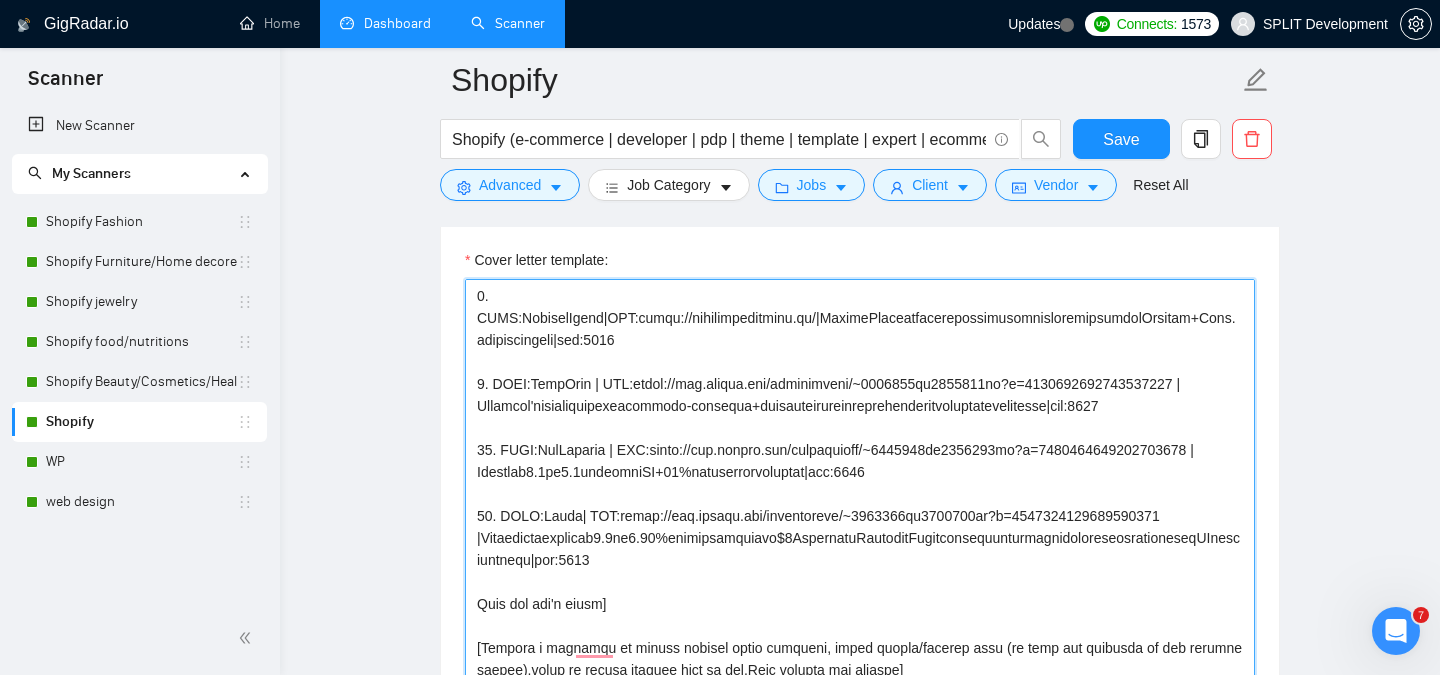 click on "Cover letter template:" at bounding box center [860, 504] 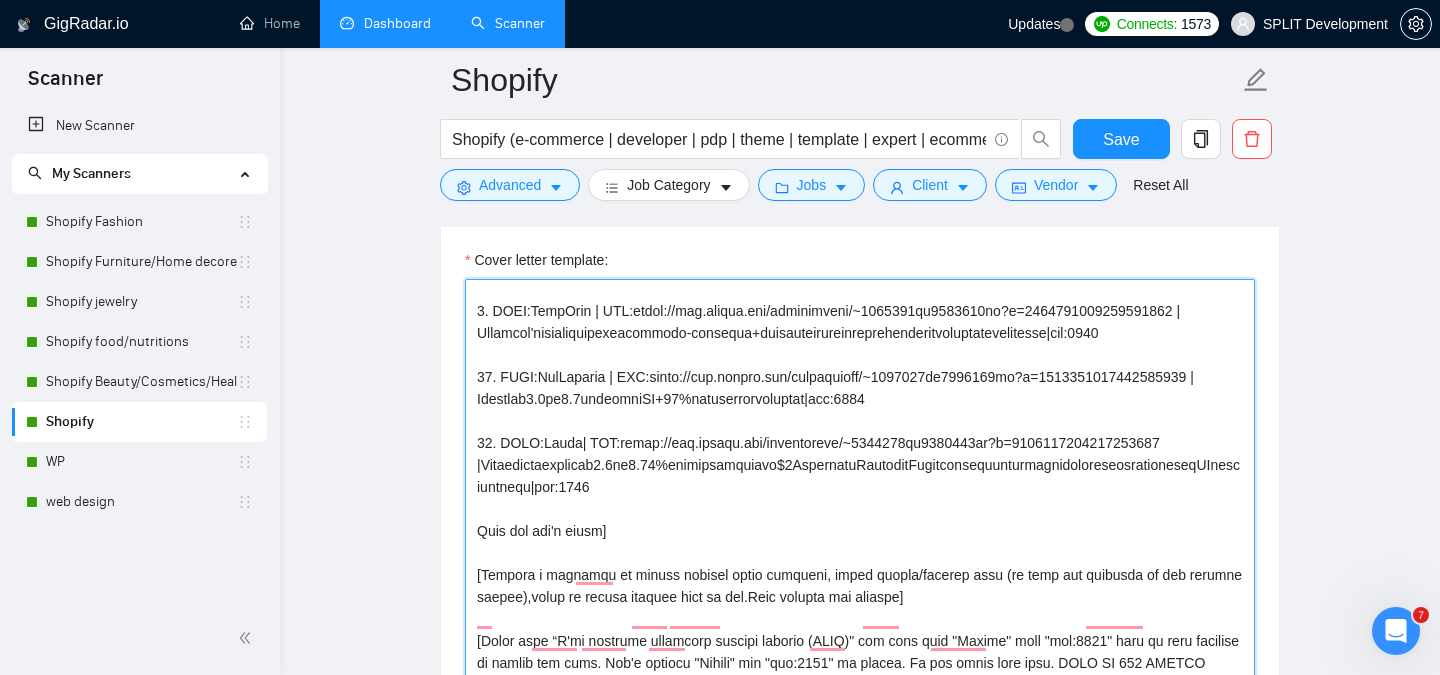 click on "Cover letter template:" at bounding box center (860, 504) 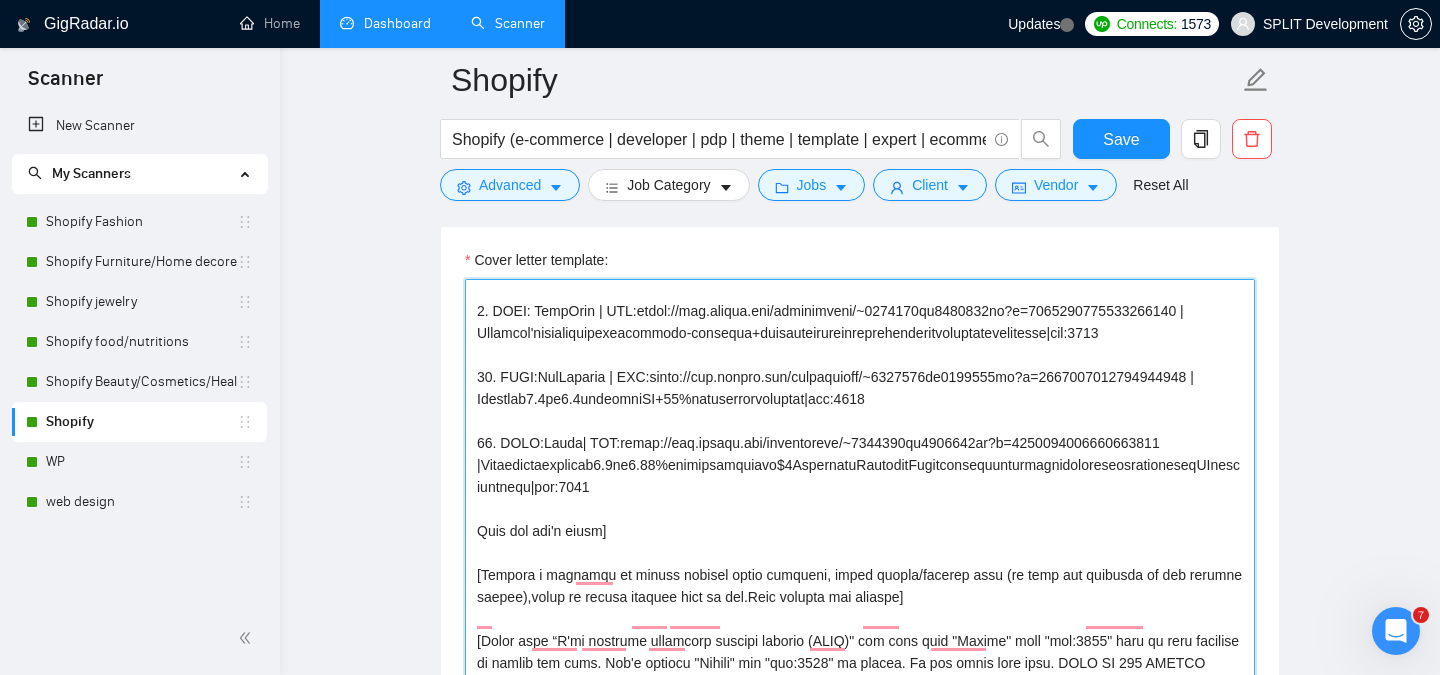 click on "Cover letter template:" at bounding box center [860, 504] 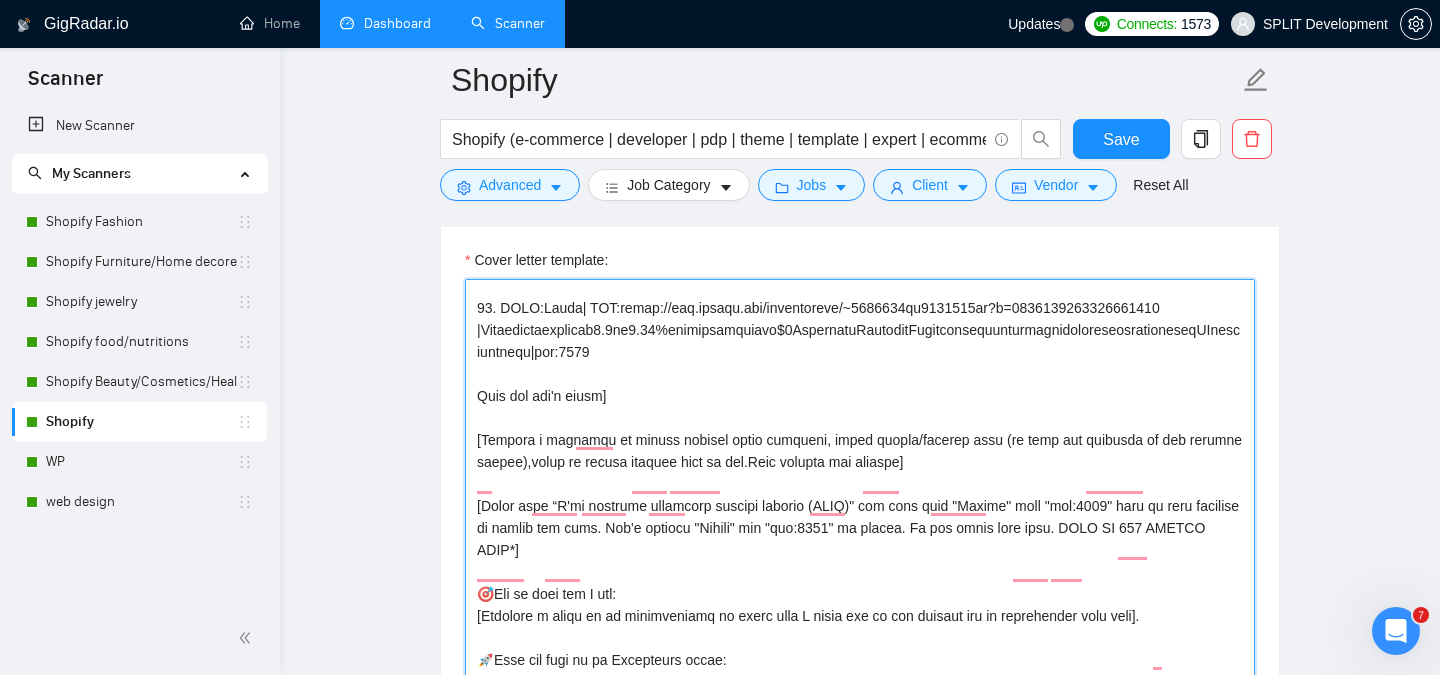 click on "Cover letter template:" at bounding box center [860, 504] 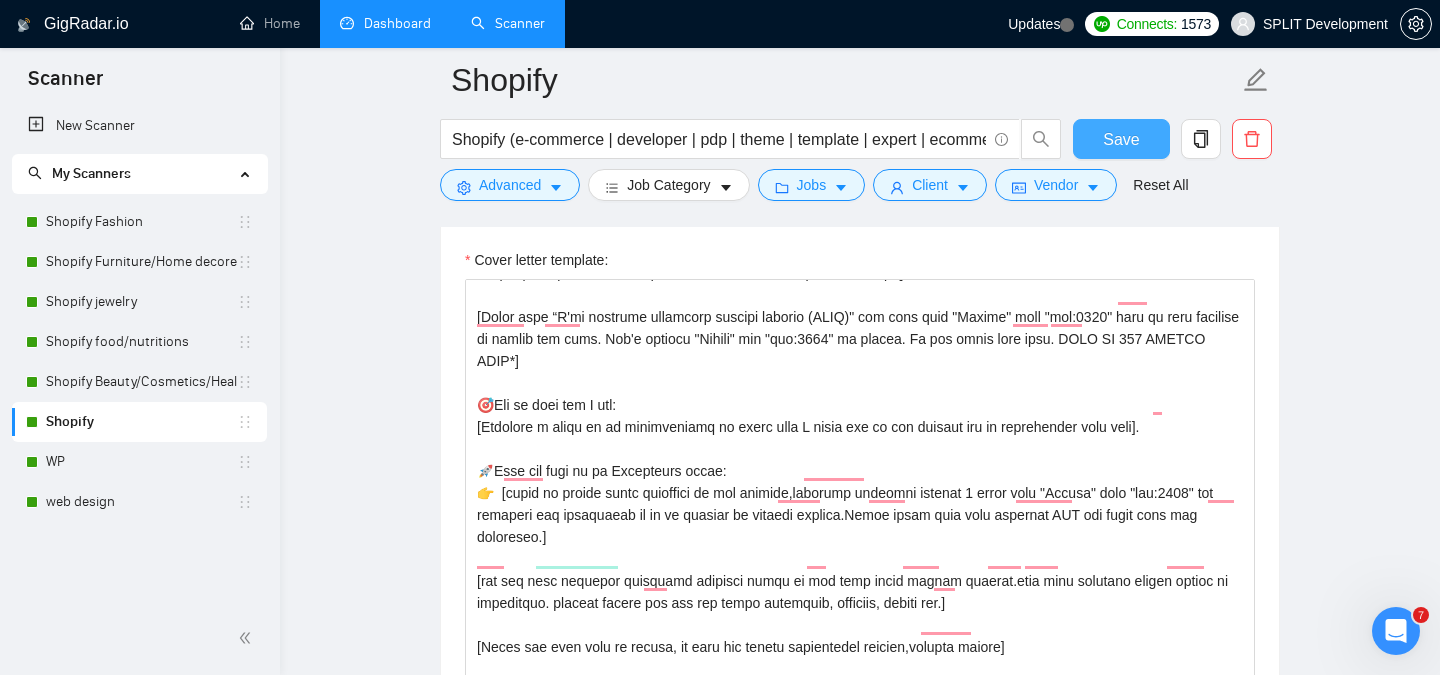 click on "Save" at bounding box center (1121, 139) 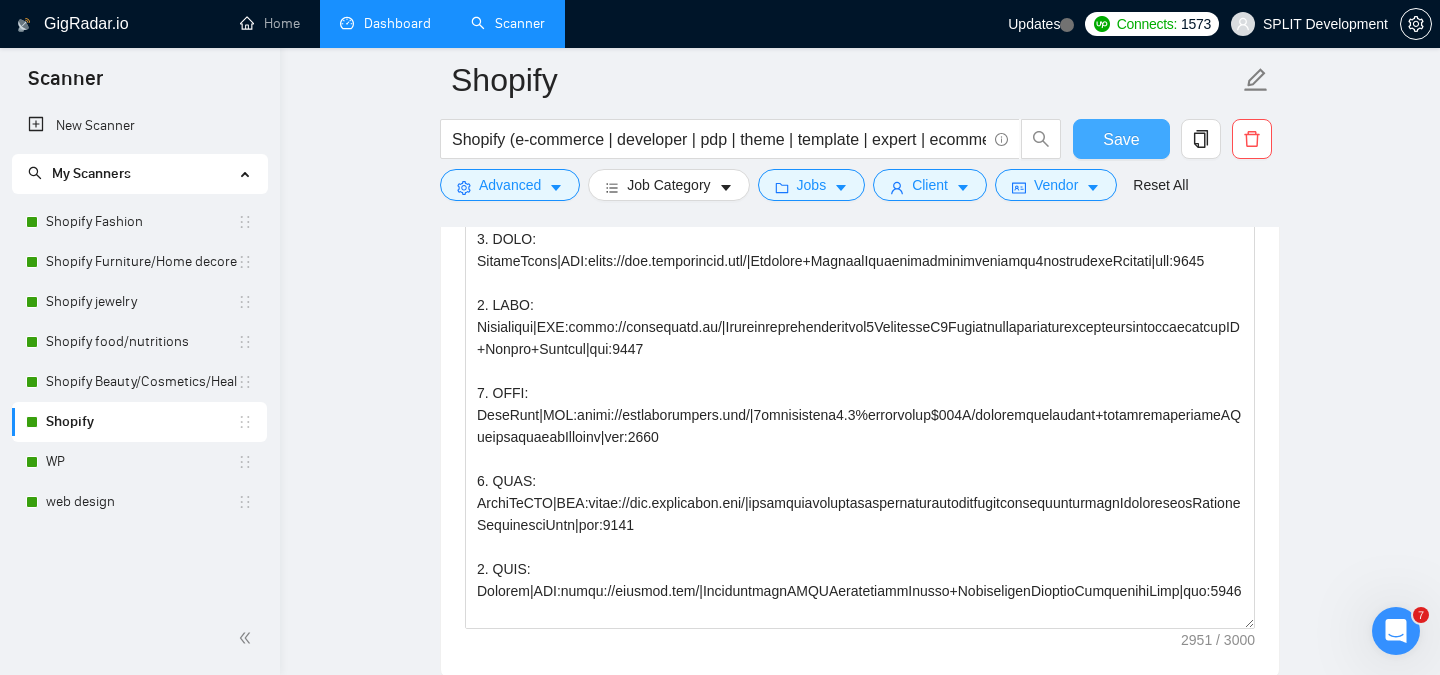 type 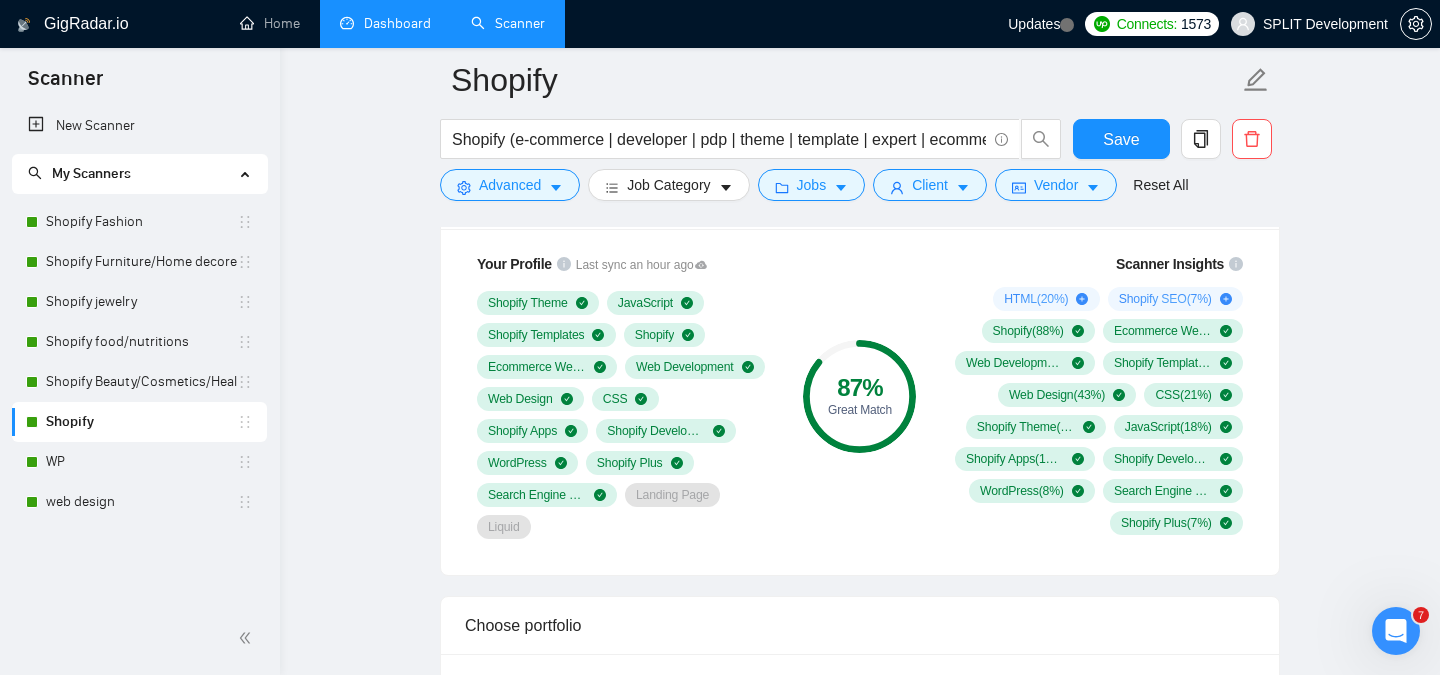 click on "Shopify Shopify (e-commerce | developer | pdp | theme | template | expert | ecommerce | "e commerce" | "landing page" | website | store | "online store" | "custom theme" | "website development" | "mobile optimization" | "website builder" | "web developer" | "store setup" | "product catalog" | "store management" | "online retail" | "digital storefront" | "product showcase" | "website template" | "web template" | "custom website" | "ecommerce expert" | "ecommerce website" | "theme customization" | "store theme" | "web development" | "ecommerce website development" | "store development" | "online business" | "digital store" | "online shopping website" | "shopping experience") Save Advanced   Job Category   Jobs   Client   Vendor   Reset All Preview Results Insights NEW Alerts Auto Bidder Auto Bidding Enabled Auto Bidding Enabled: ON Auto Bidder Schedule Auto Bidding Type: Automated (recommended) Semi-automated Auto Bidding Schedule: 24/7 Custom Custom Auto Bidder Schedule Repeat every week on Monday Tuesday ): (" at bounding box center (860, 1554) 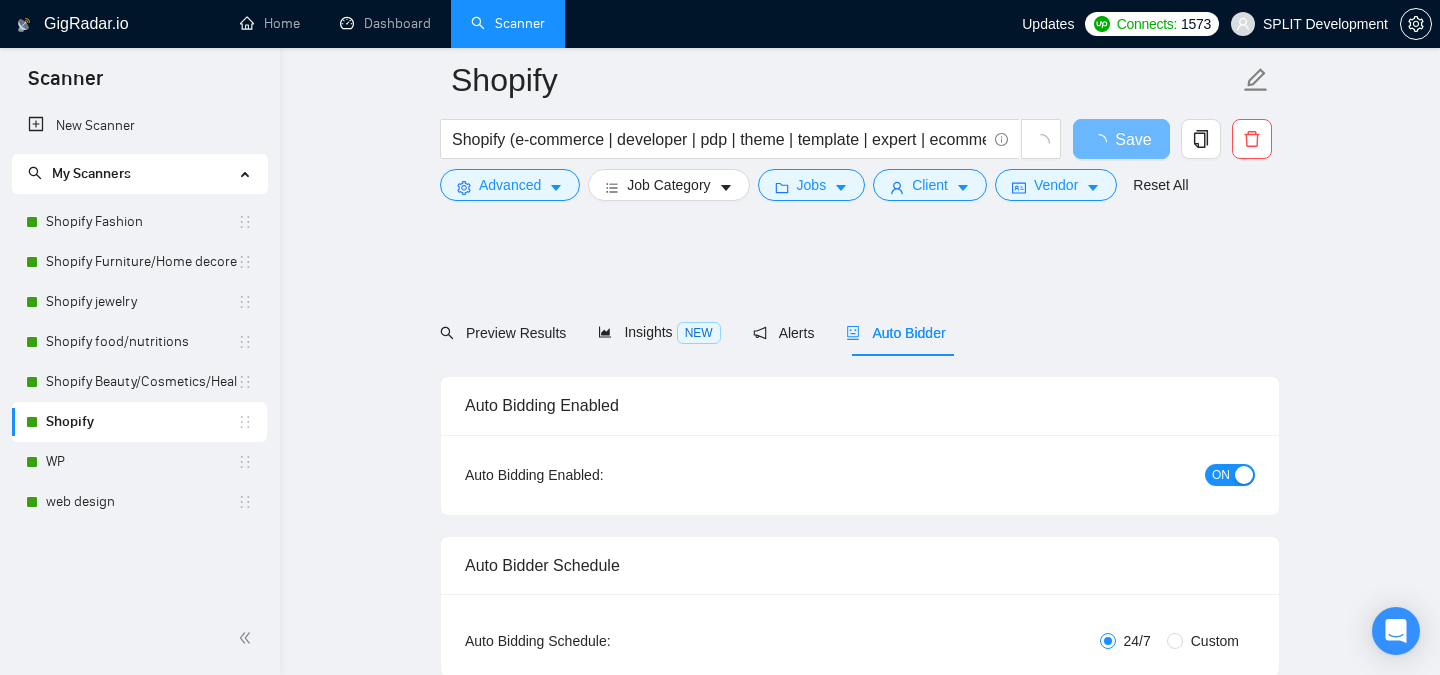 scroll, scrollTop: 1358, scrollLeft: 0, axis: vertical 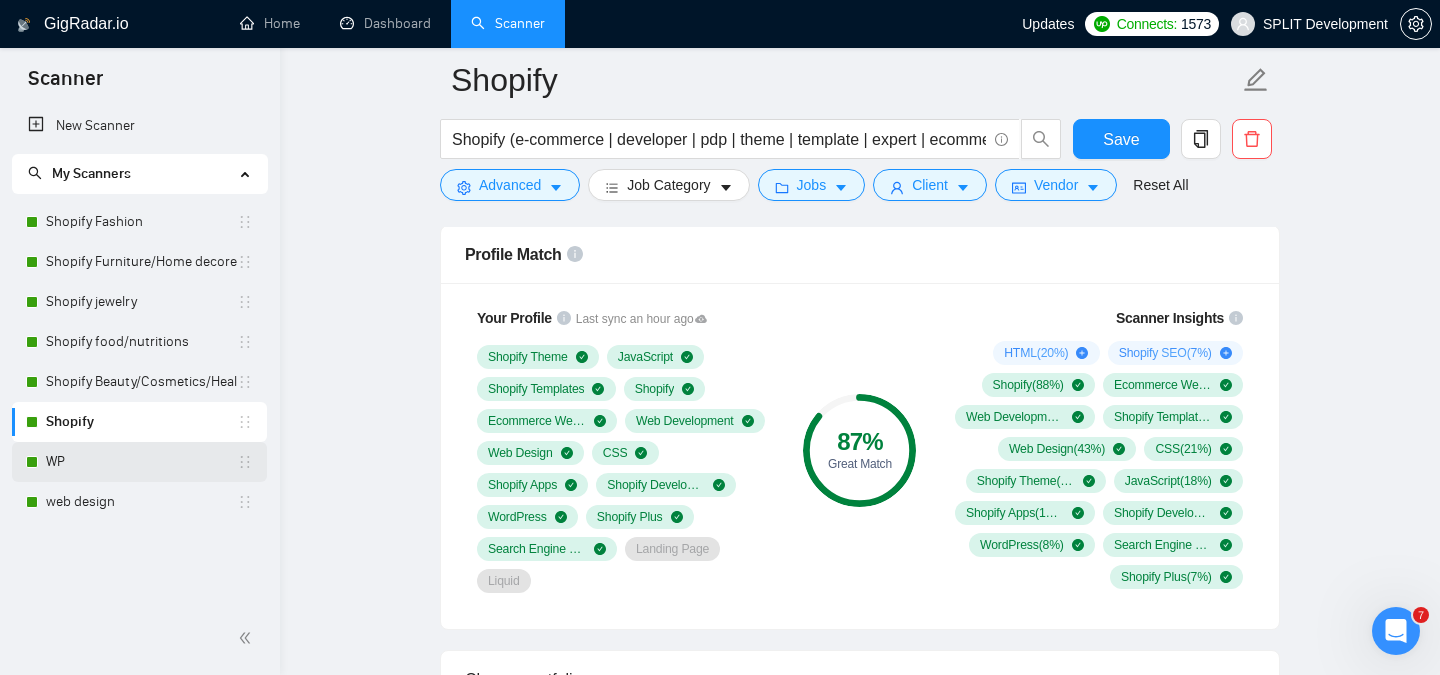 click on "WP" at bounding box center (141, 462) 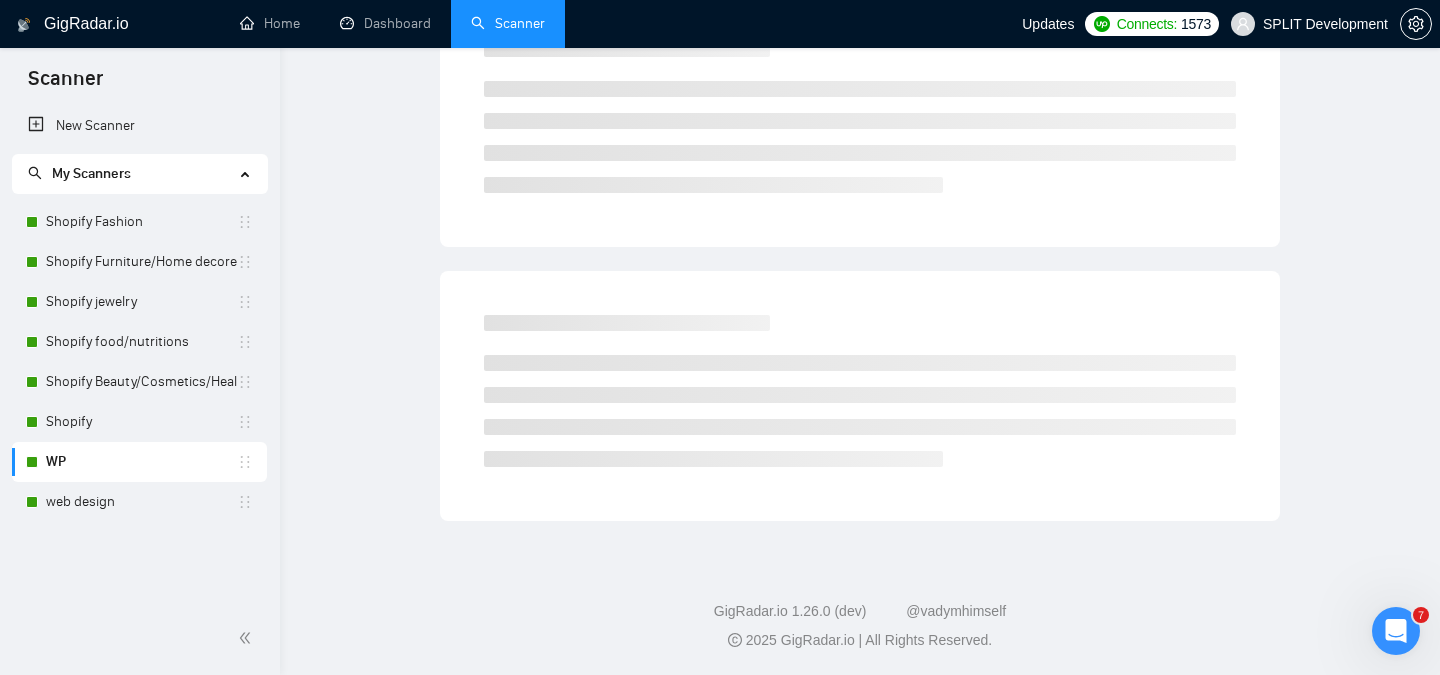 scroll, scrollTop: 55, scrollLeft: 0, axis: vertical 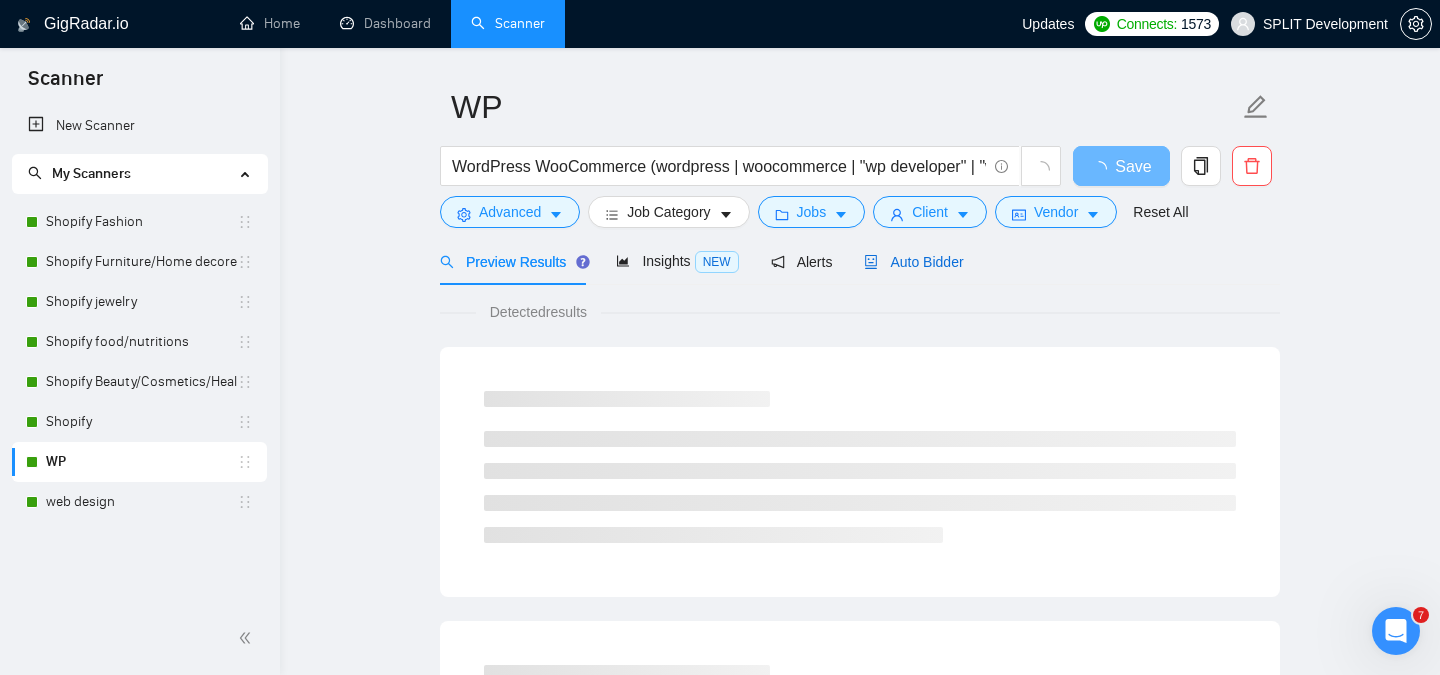 click on "Auto Bidder" at bounding box center (913, 262) 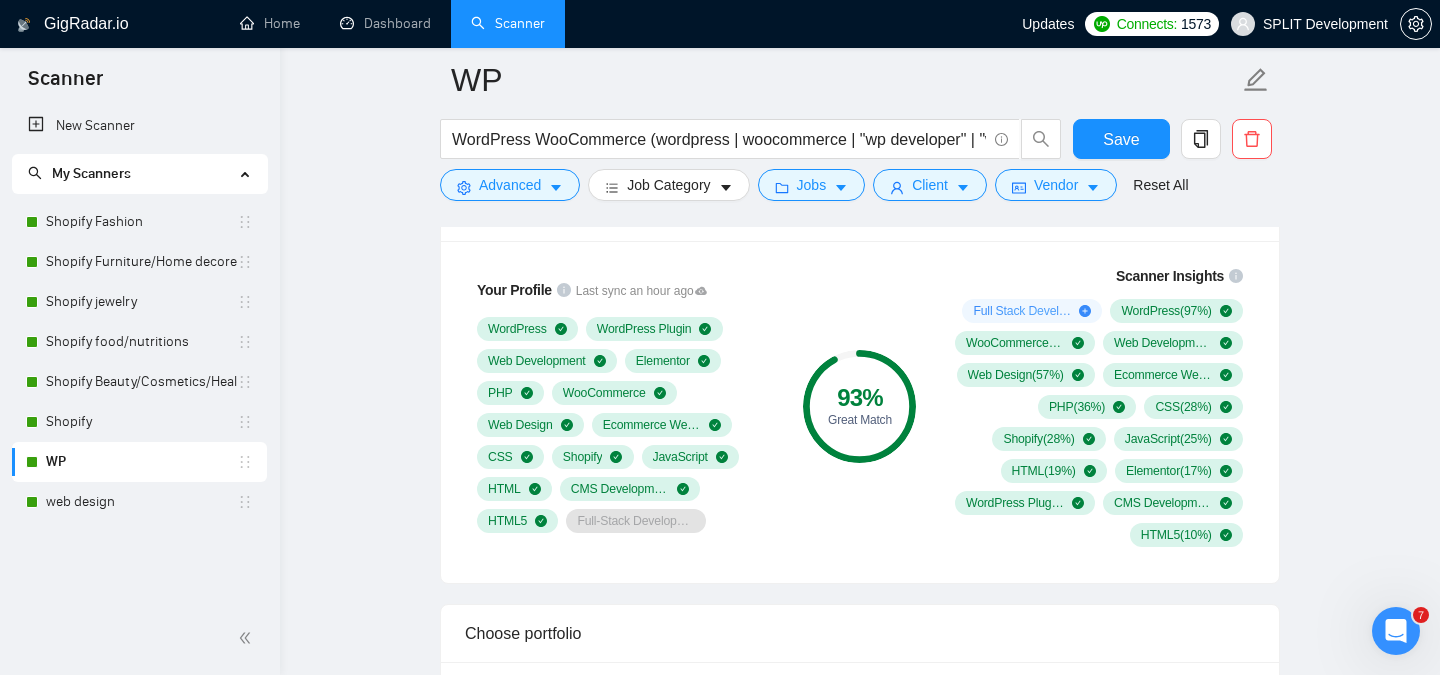 scroll, scrollTop: 1356, scrollLeft: 0, axis: vertical 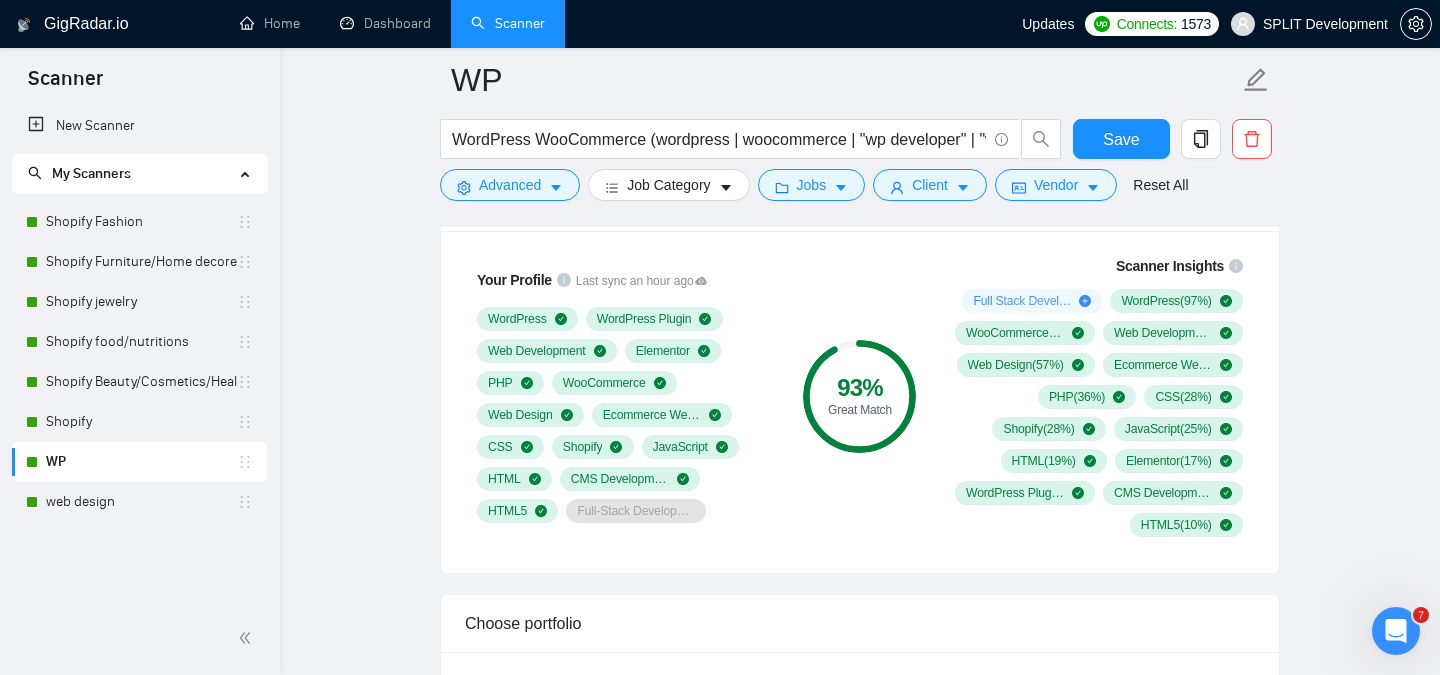 click on "WP WordPress WooCommerce (wordpress | woocommerce | "wp developer" | "wordpress developer" | "woocommerce developer" | "wp theme" | "woocommerce theme" | "custom theme" | "theme customization" | "website development" | "ecommerce website" | "wordpress ecommerce" | "online store" | "digital storefront" | "product catalog" | "store development" | "shopping experience" | "store setup" | "web developer" | "custom wordpress" | "woocommerce customization" | "woocommerce integration" | "landing page" | "web design" | "wordpress design" | "custom website" | "wordpress site" | "cms development" | "website builder" | "page builder" | "divi" | "oxygen builder" | "acf" | "mobile optimization" | "website template" | "product showcase" | "woocommerce site" | "woocommerce store" | "wordpress template" | "woocommerce website" | "premium website" | "high-end design" | "luxury brand" | "large-scale project" | "corporate website" | "bespoke design" | "enterprise website" | "professional design" | "figma to elementor") Save" at bounding box center [860, 1608] 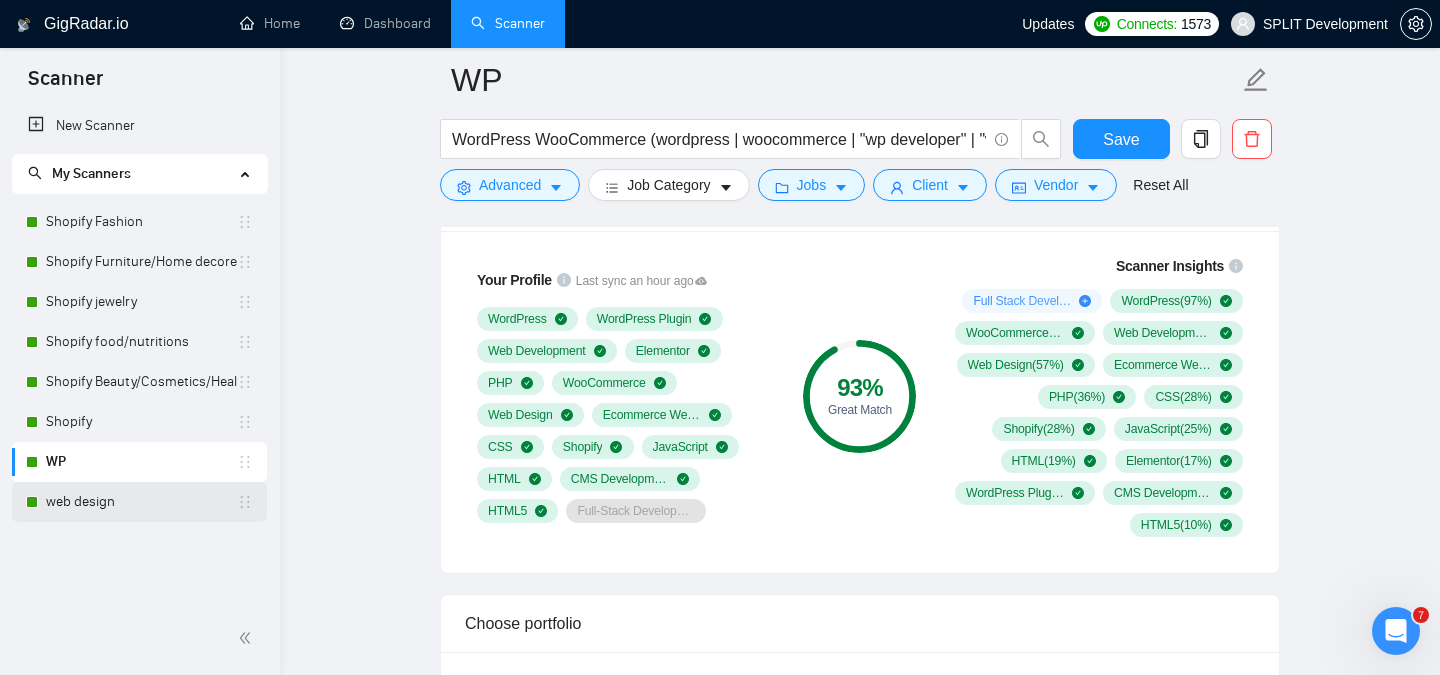 click on "web design" at bounding box center (141, 502) 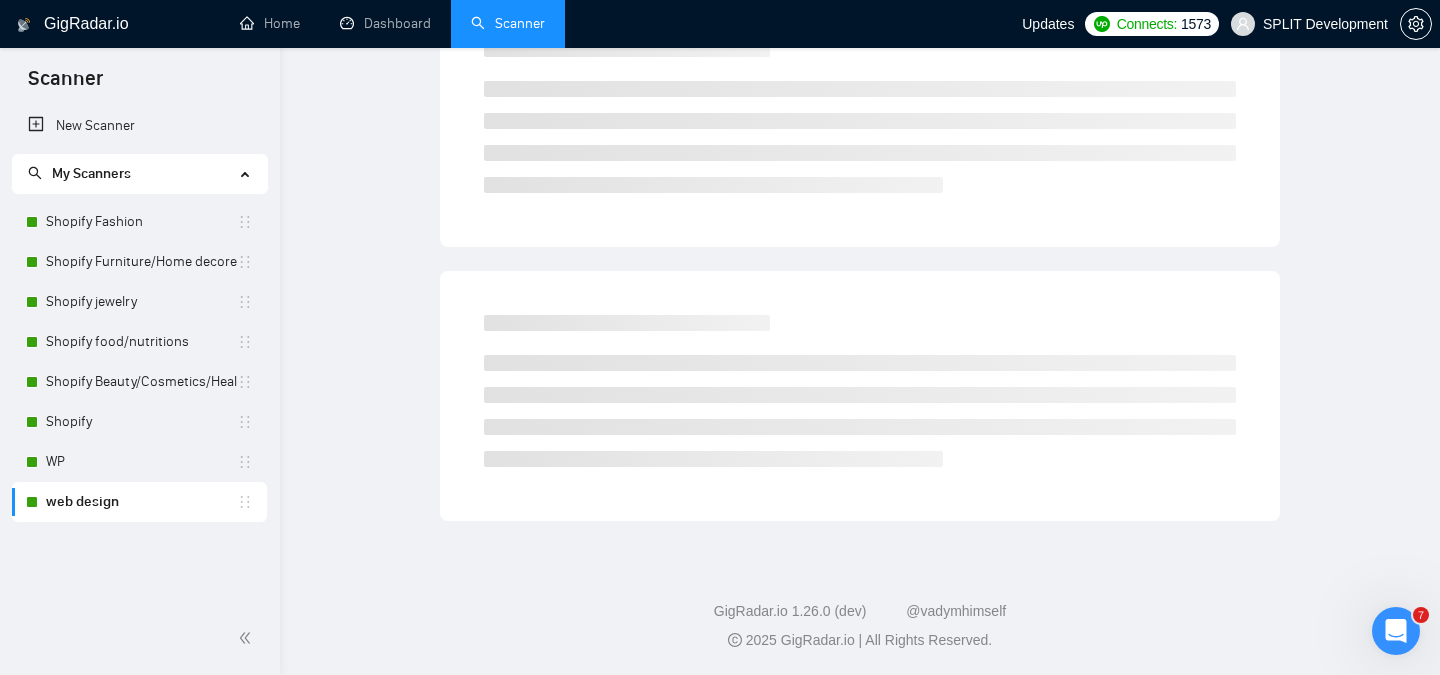 scroll, scrollTop: 55, scrollLeft: 0, axis: vertical 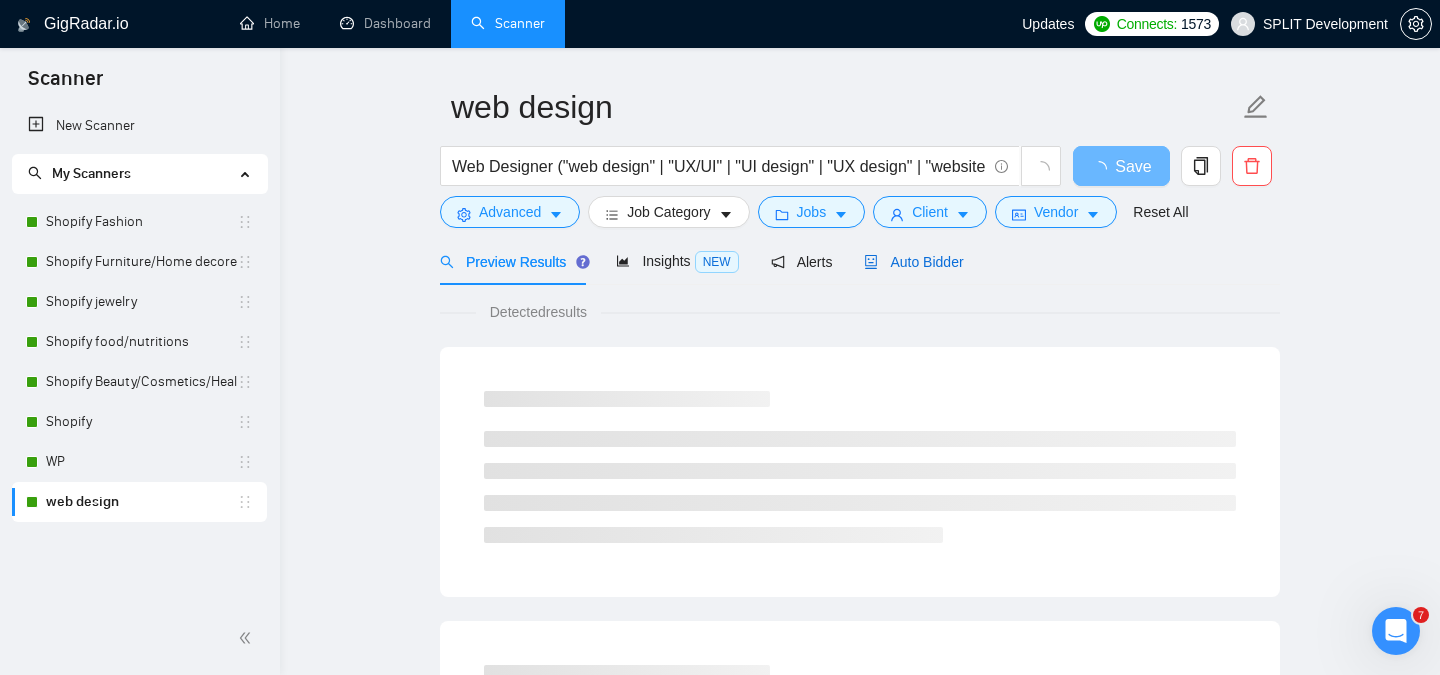 click on "Auto Bidder" at bounding box center (913, 262) 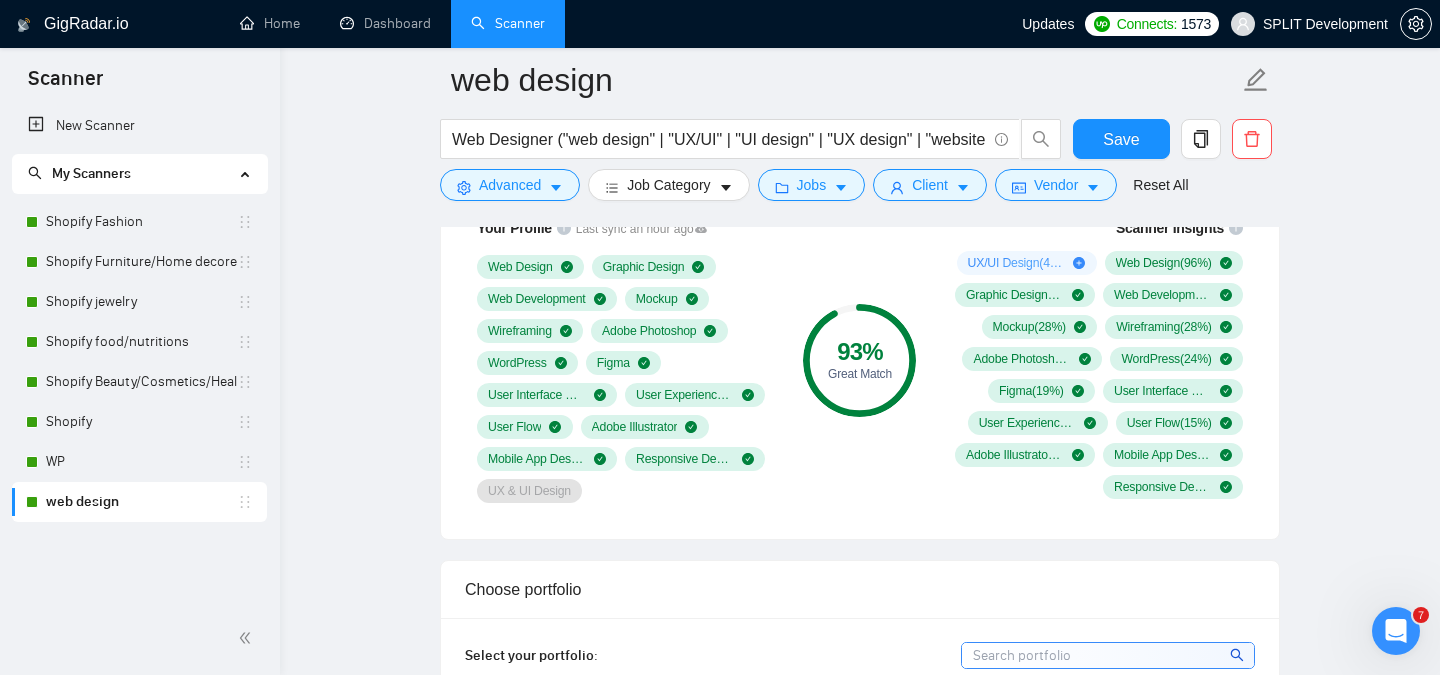 scroll, scrollTop: 1359, scrollLeft: 0, axis: vertical 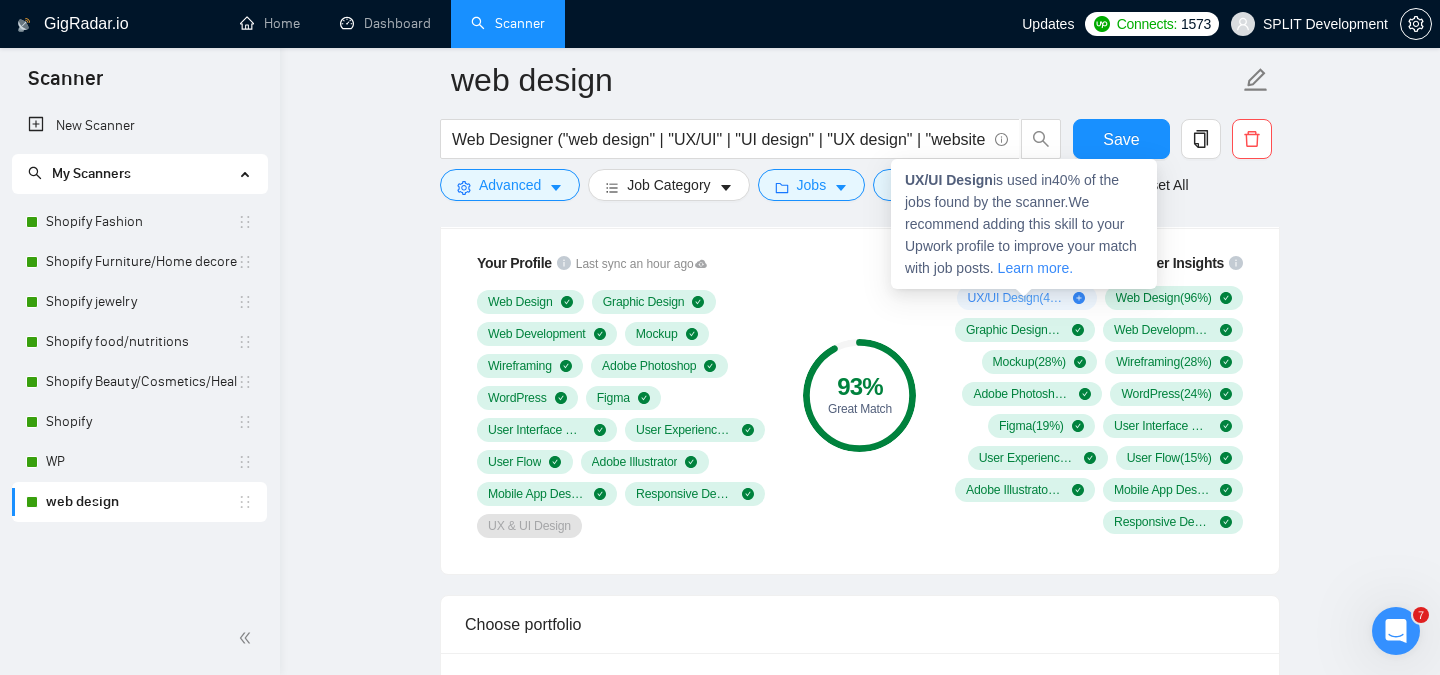 click 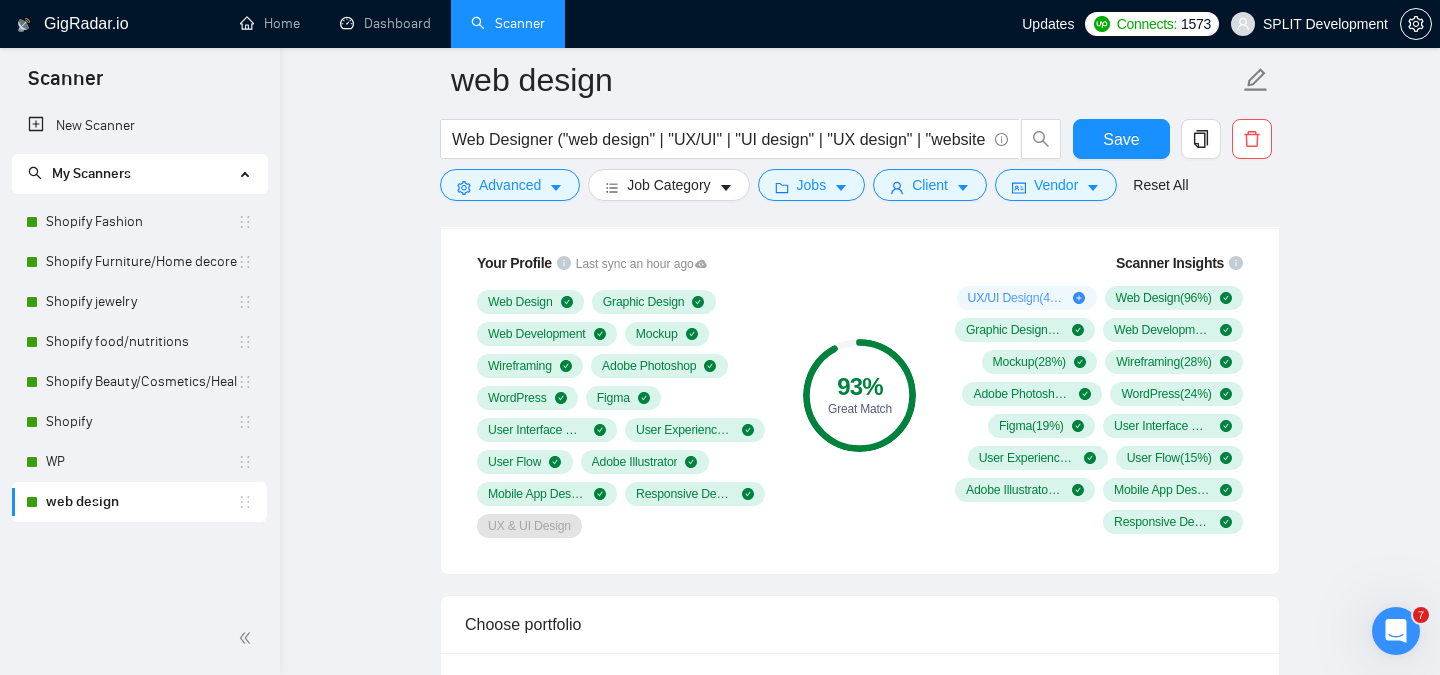 click on "web design Web Designer ("web design" | "UX/UI" | "UI design" | "UX design" | "website design" | "landing page design" | "responsive design" | "mobile-first" | "Figma design" | "web redesign" | "website revamp" | "user experience" | "user interface" | "interaction design" | "visual design" | "design audit" | "web prototype" | "wireframes" | "UI/UX expert" | "high-fidelity mockups" | "Figma expert" | "conversion design" | "brand-aligned design" | "SaaS UI" | "SaaS design" | "app UI" | "platform UI" | "dashboard UI" | "ecommerce design" | "e-commerce UI" | "ecommerce website design" | "shop design" | "product page design" | "checkout design" | "landing page UI" | "marketing site design" | "direct-to-consumer design") Save Advanced   Job Category   Jobs   Client   Vendor   Reset All Preview Results Insights NEW Alerts Auto Bidder Auto Bidding Enabled Auto Bidding Enabled: ON Auto Bidder Schedule Auto Bidding Type: Automated (recommended) Semi-automated Auto Bidding Schedule: 24/7 Custom Repeat every week on ): (" at bounding box center [860, 1643] 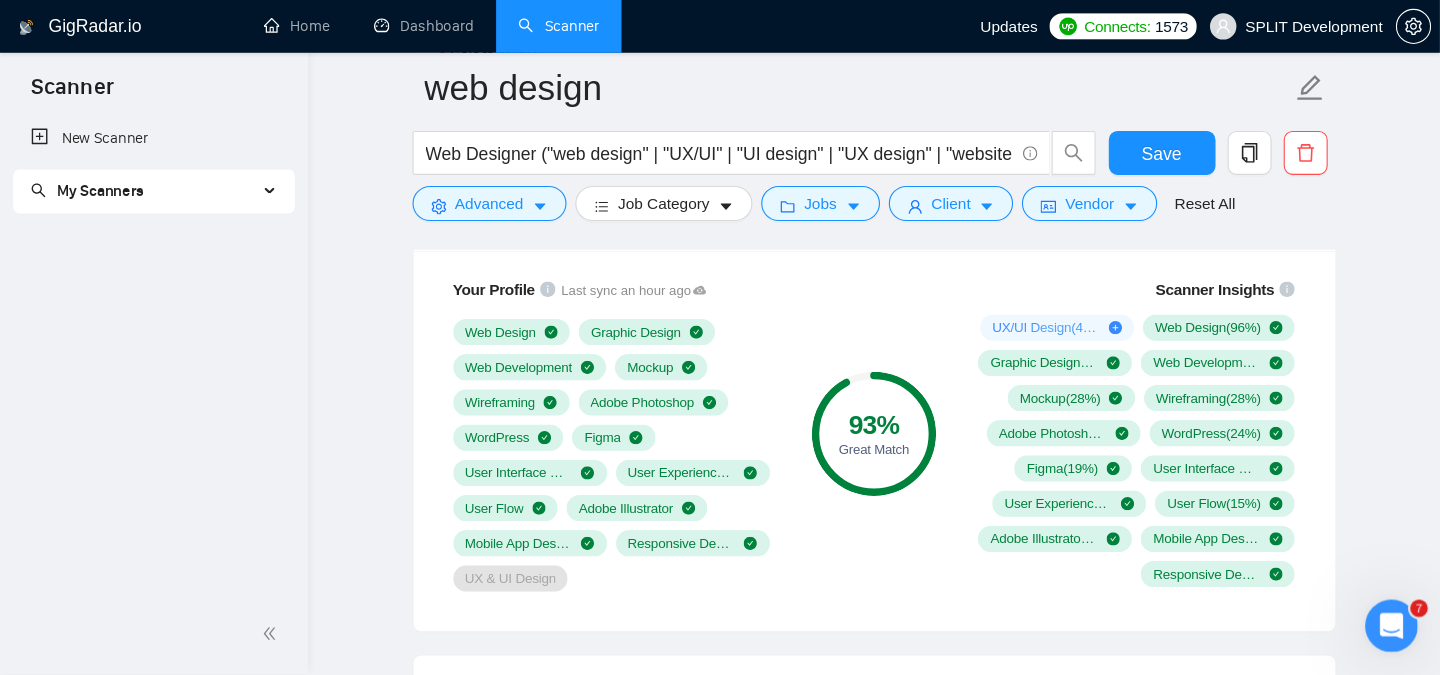 scroll, scrollTop: 1359, scrollLeft: 0, axis: vertical 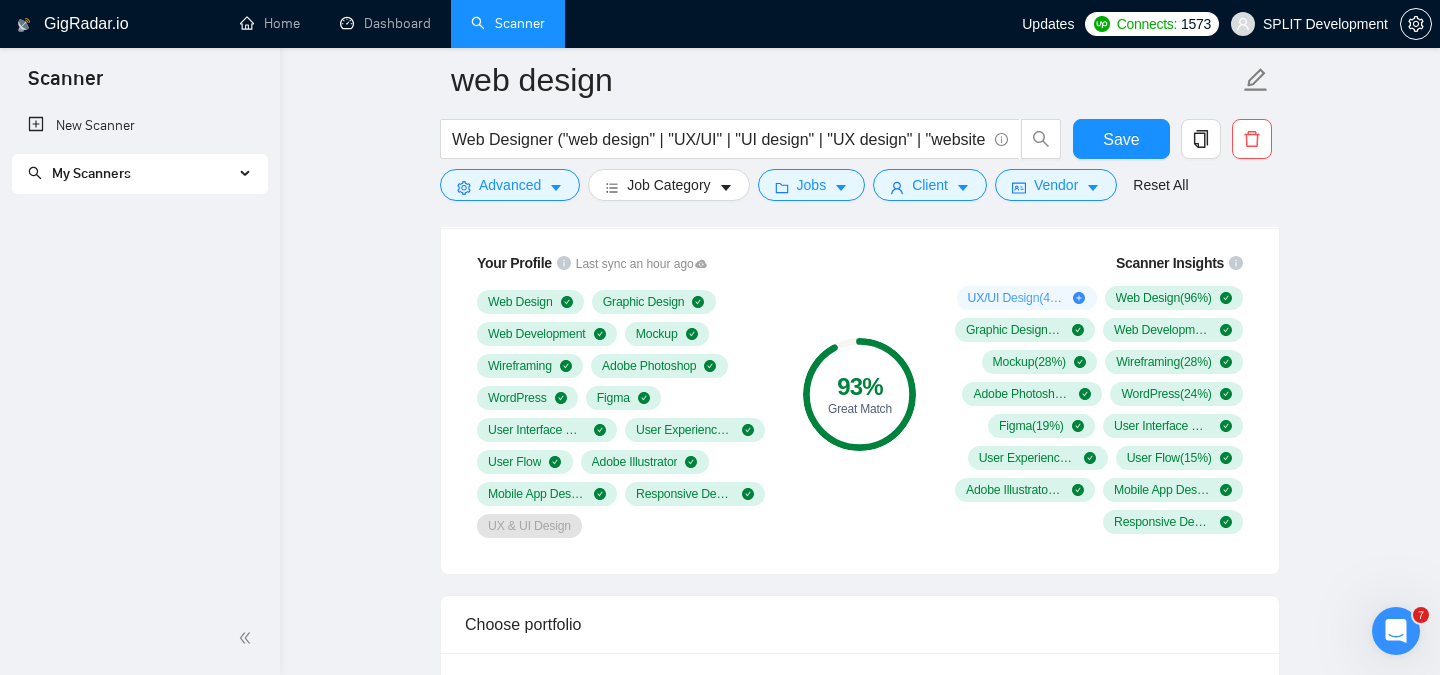 click on "web design Web Designer ("web design" | "UX/UI" | "UI design" | "UX design" | "website design" | "landing page design" | "responsive design" | "mobile-first" | "Figma design" | "web redesign" | "website revamp" | "user experience" | "user interface" | "interaction design" | "visual design" | "design audit" | "web prototype" | "wireframes" | "UI/UX expert" | "high-fidelity mockups" | "Figma expert" | "conversion design" | "brand-aligned design" | "SaaS UI" | "SaaS design" | "app UI" | "platform UI" | "dashboard UI" | "ecommerce design" | "e-commerce UI" | "ecommerce website design" | "shop design" | "product page design" | "checkout design" | "landing page UI" | "marketing site design" | "direct-to-consumer design") Save Advanced   Job Category   Jobs   Client   Vendor   Reset All Preview Results Insights NEW Alerts Auto Bidder Auto Bidding Enabled Auto Bidding Enabled: ON Auto Bidder Schedule Auto Bidding Type: Automated (recommended) Semi-automated Auto Bidding Schedule: 24/7 Custom Repeat every week on ): (" at bounding box center (860, 1643) 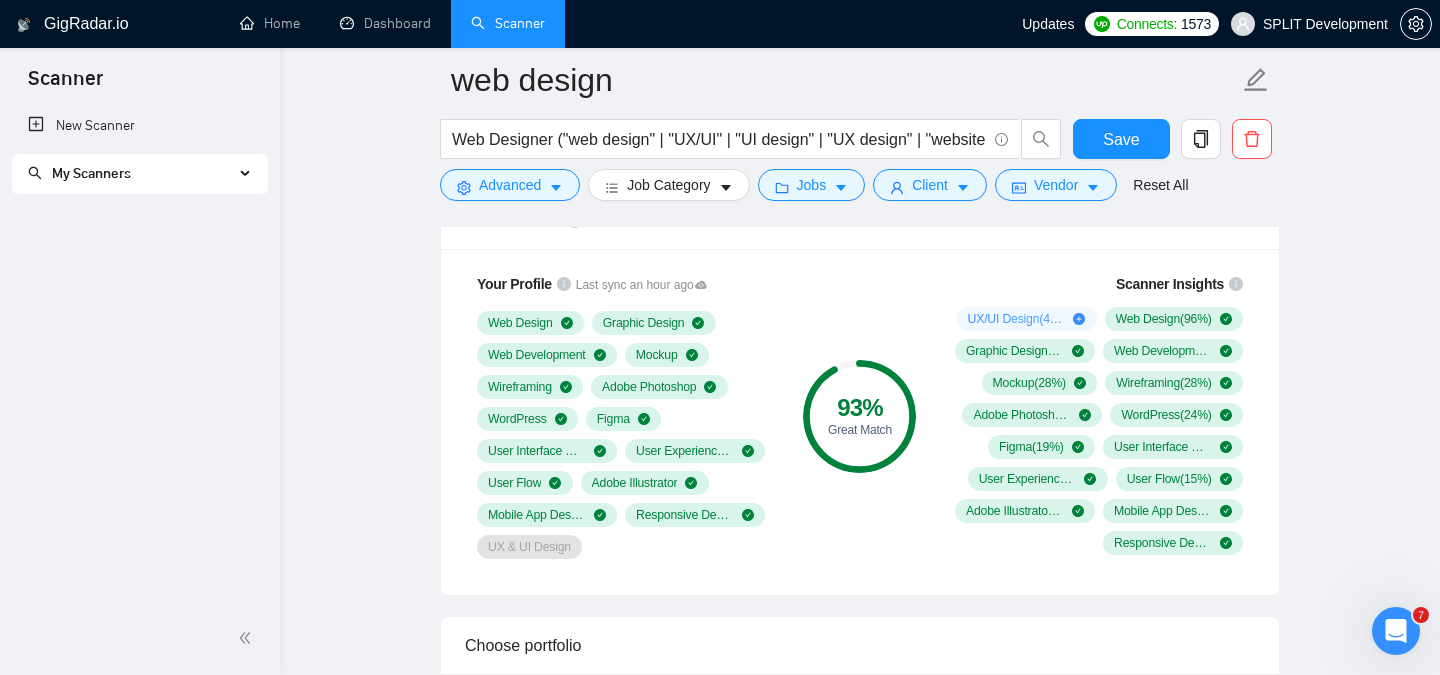scroll, scrollTop: 1341, scrollLeft: 0, axis: vertical 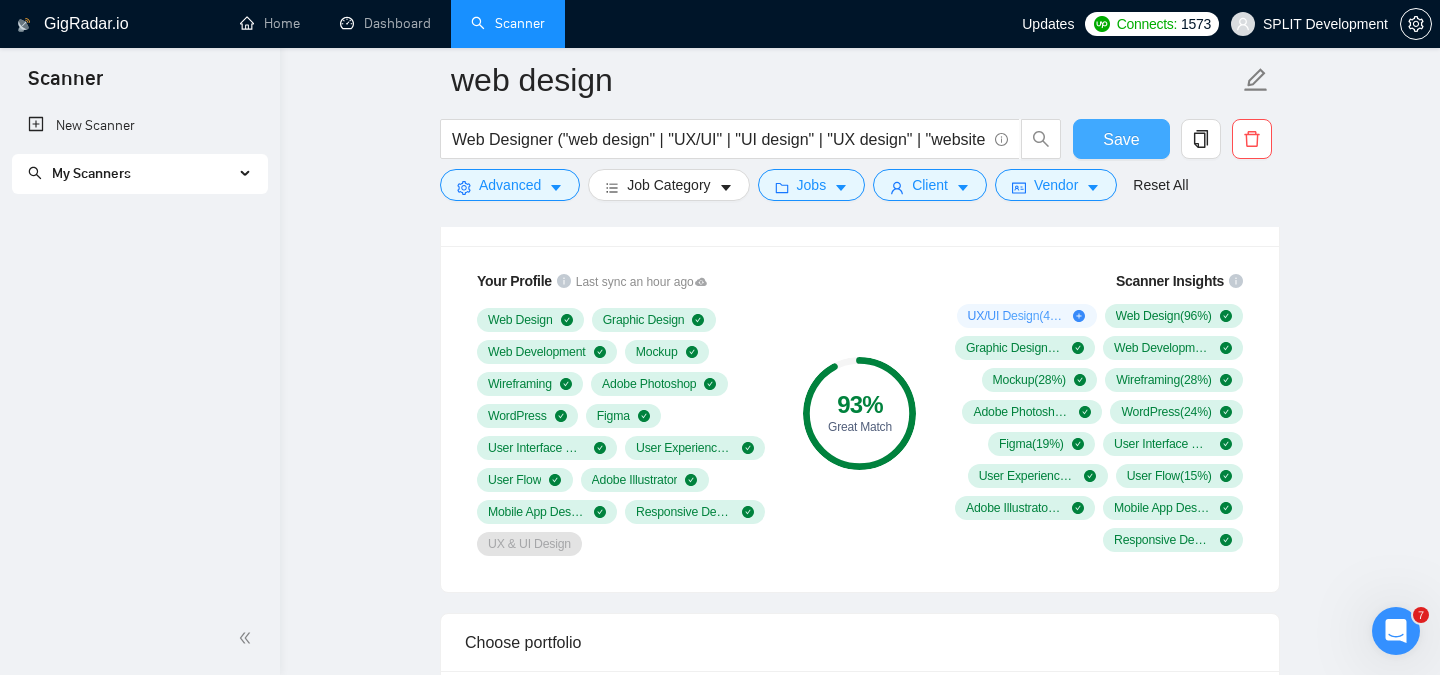 click on "Save" at bounding box center (1121, 139) 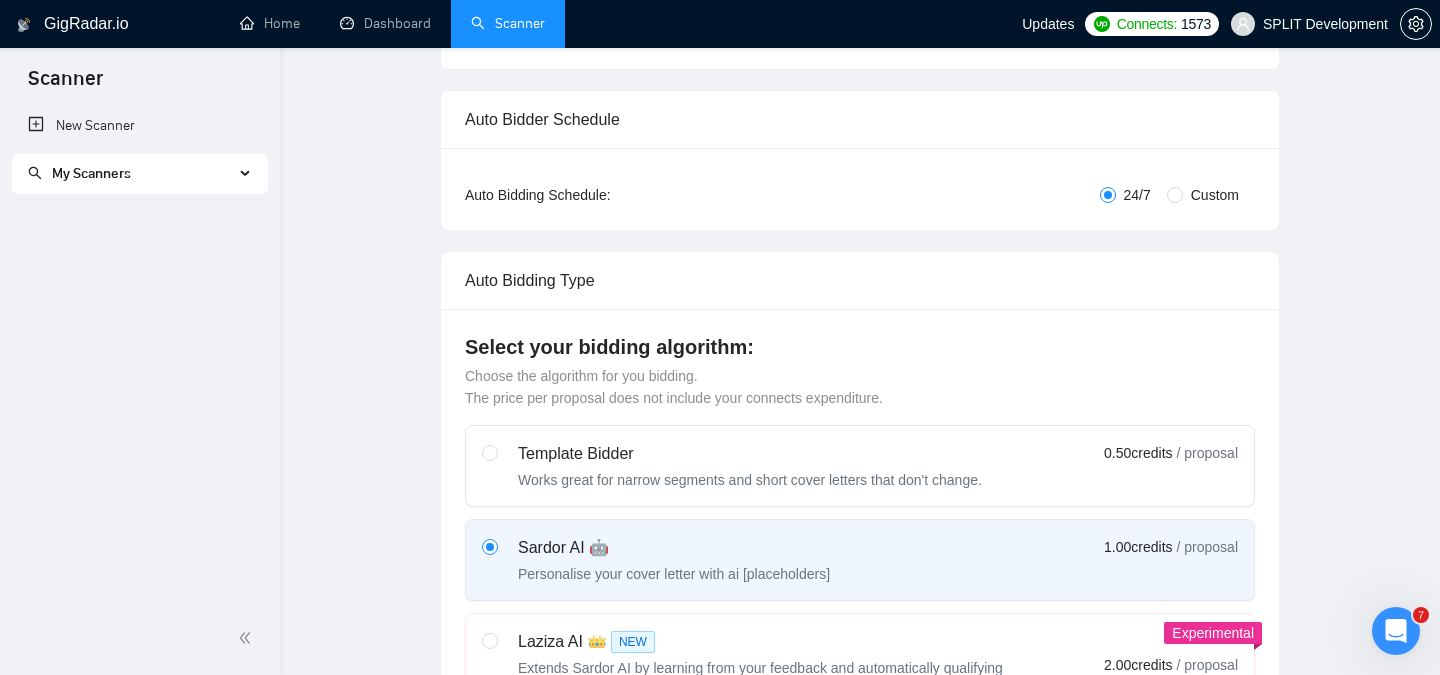 scroll, scrollTop: 0, scrollLeft: 0, axis: both 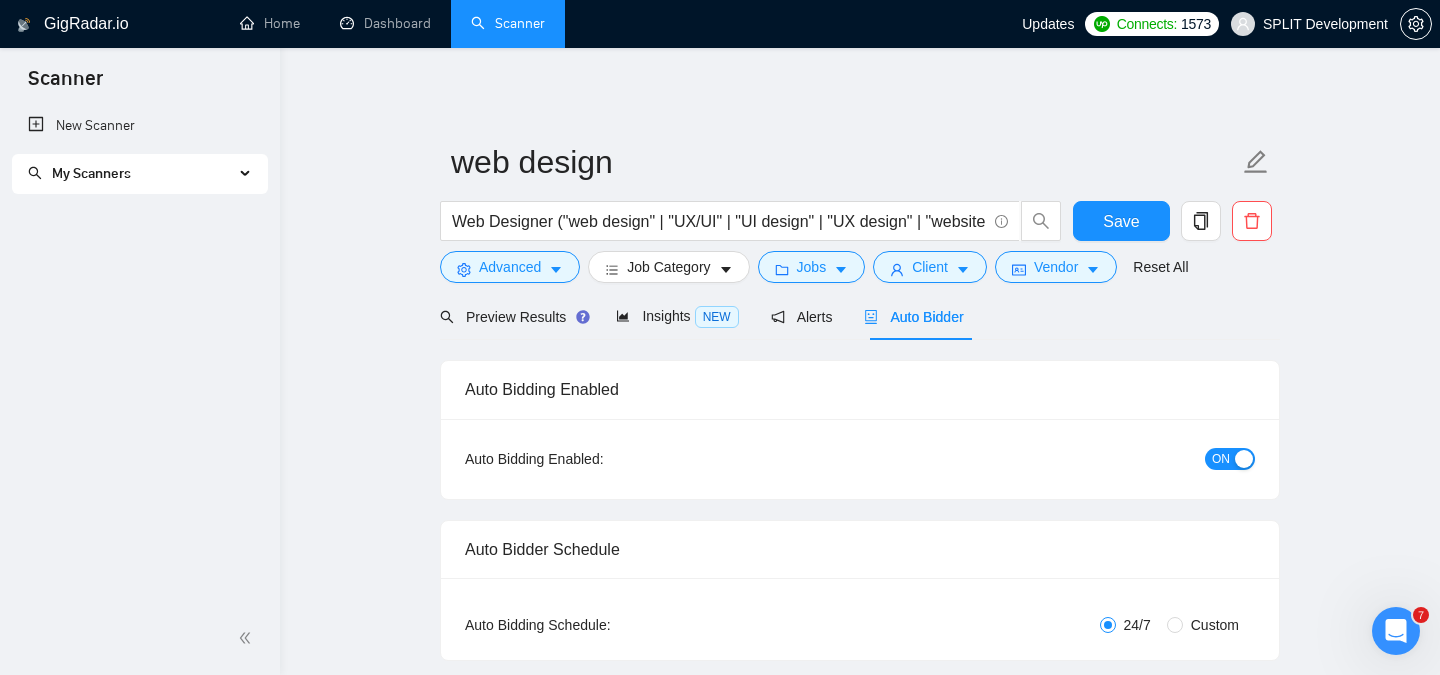 click on "My Scanners" at bounding box center (140, 174) 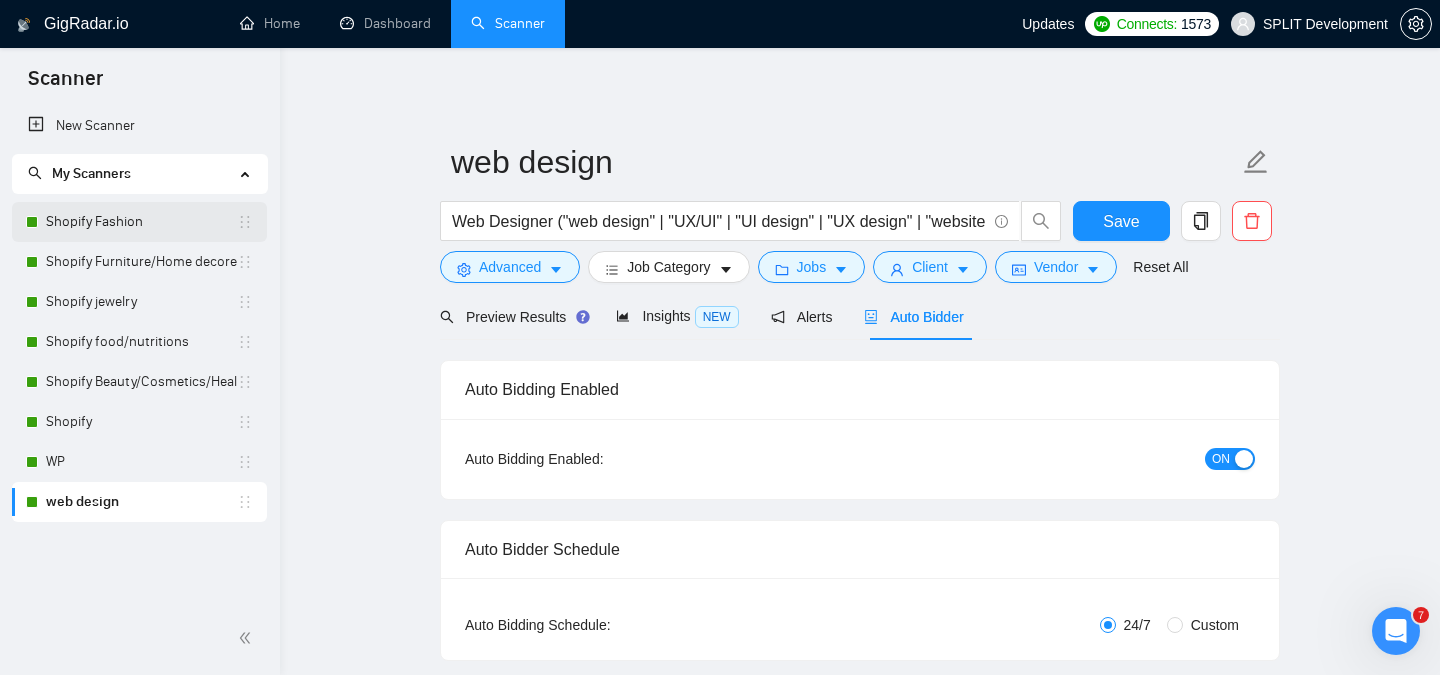 click on "Shopify Fashion" at bounding box center (141, 222) 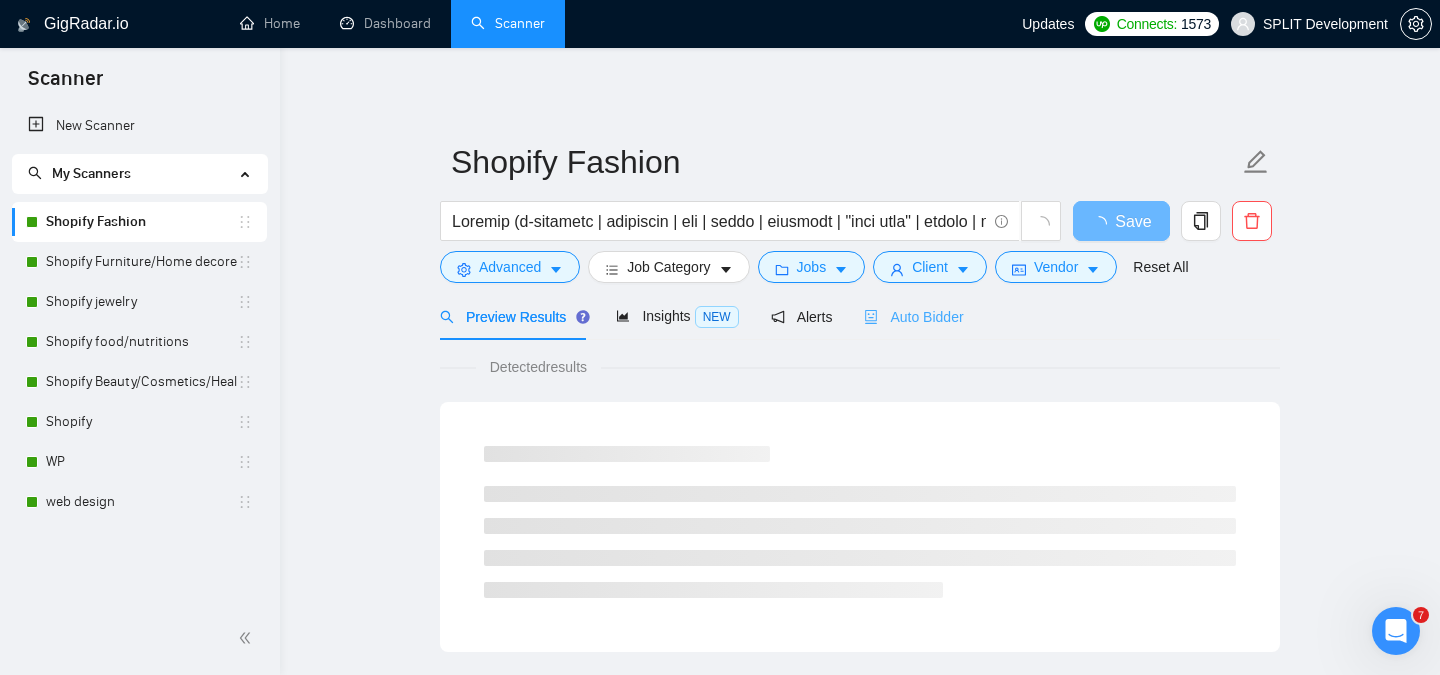 click on "Auto Bidder" at bounding box center [913, 316] 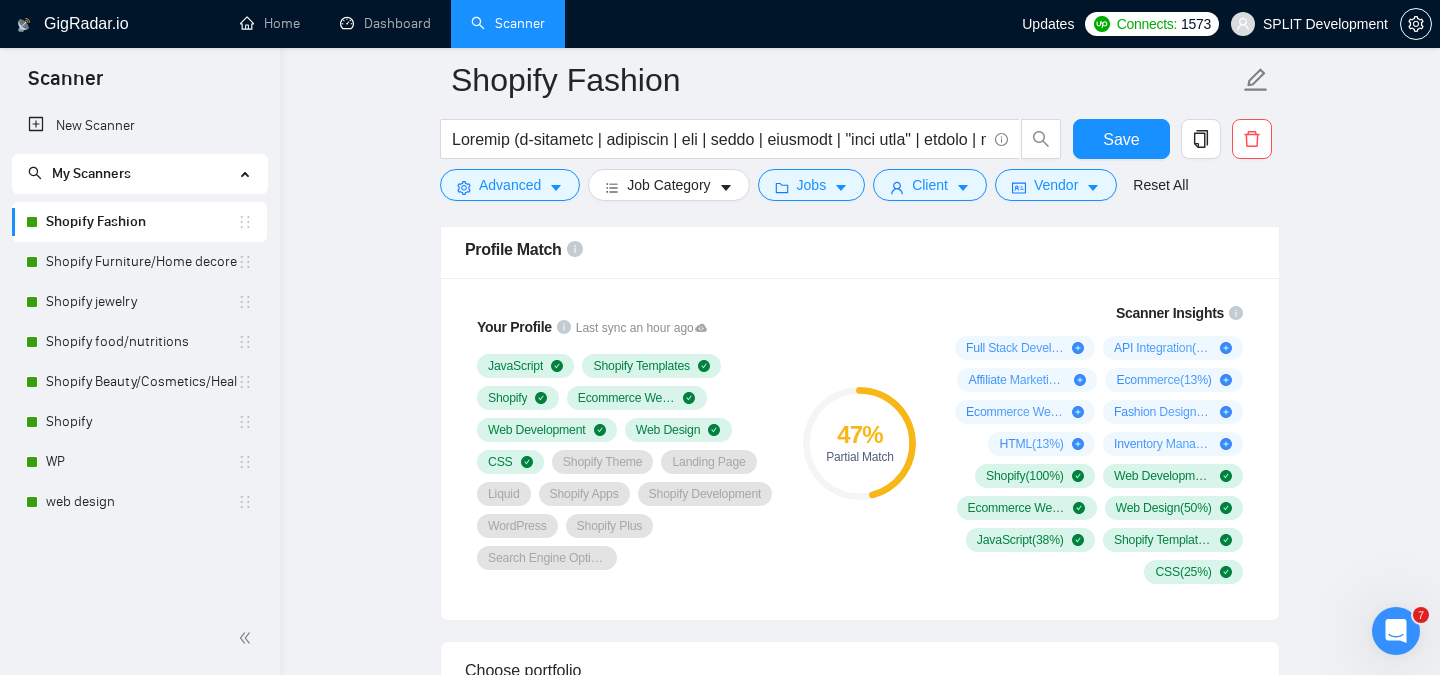 scroll, scrollTop: 1311, scrollLeft: 0, axis: vertical 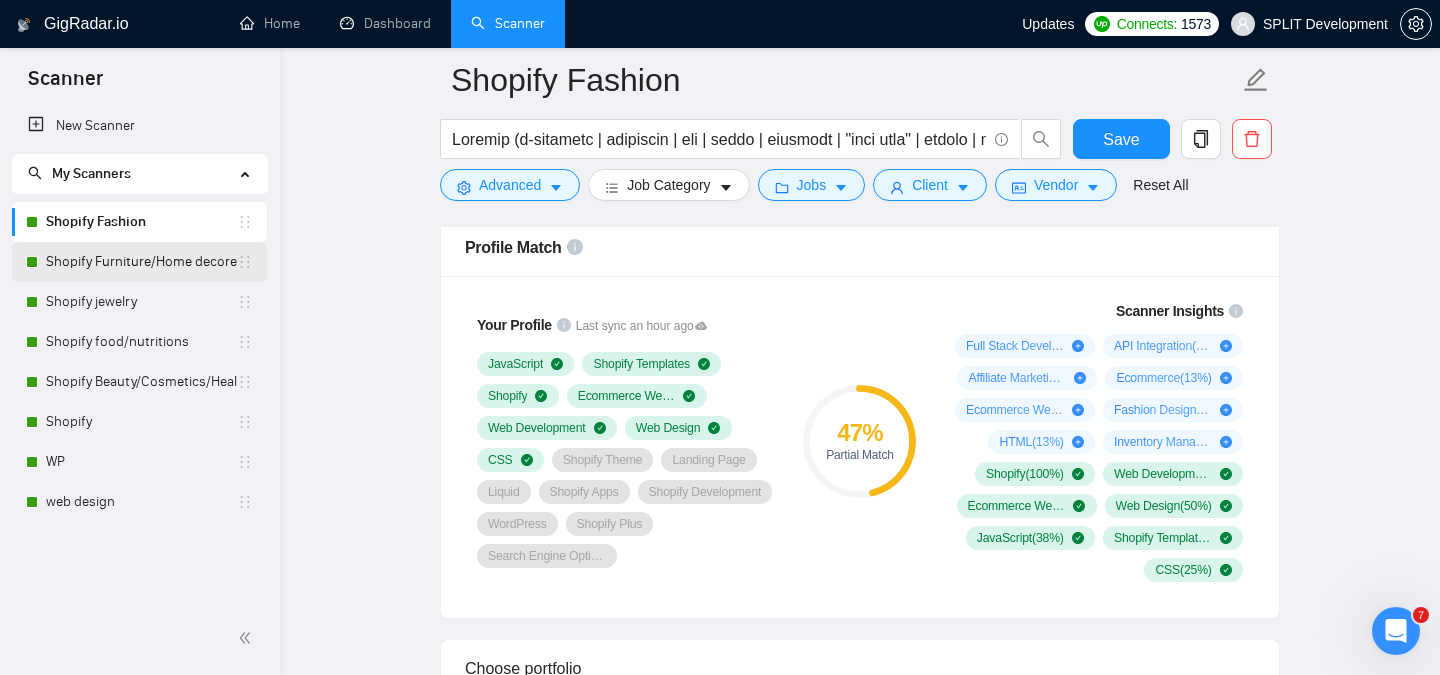 click on "Shopify Furniture/Home decore" at bounding box center (141, 262) 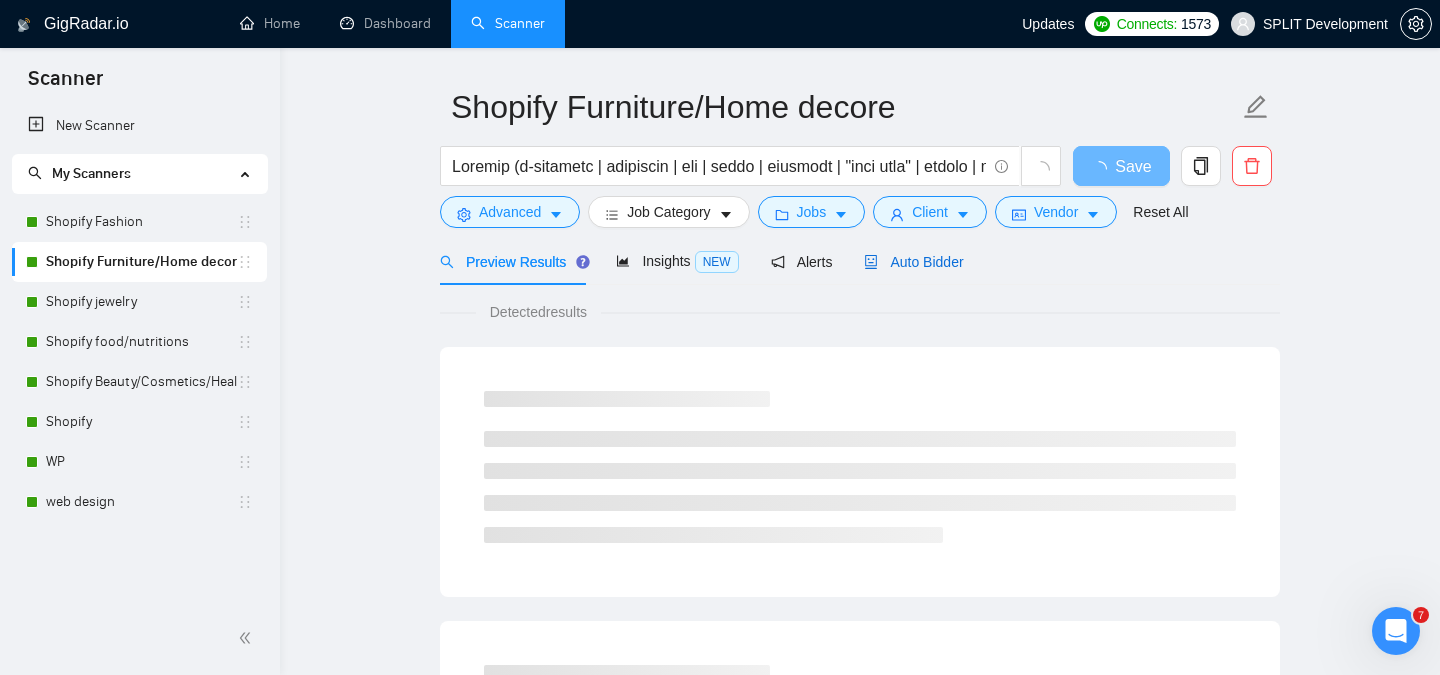 click on "Auto Bidder" at bounding box center (913, 262) 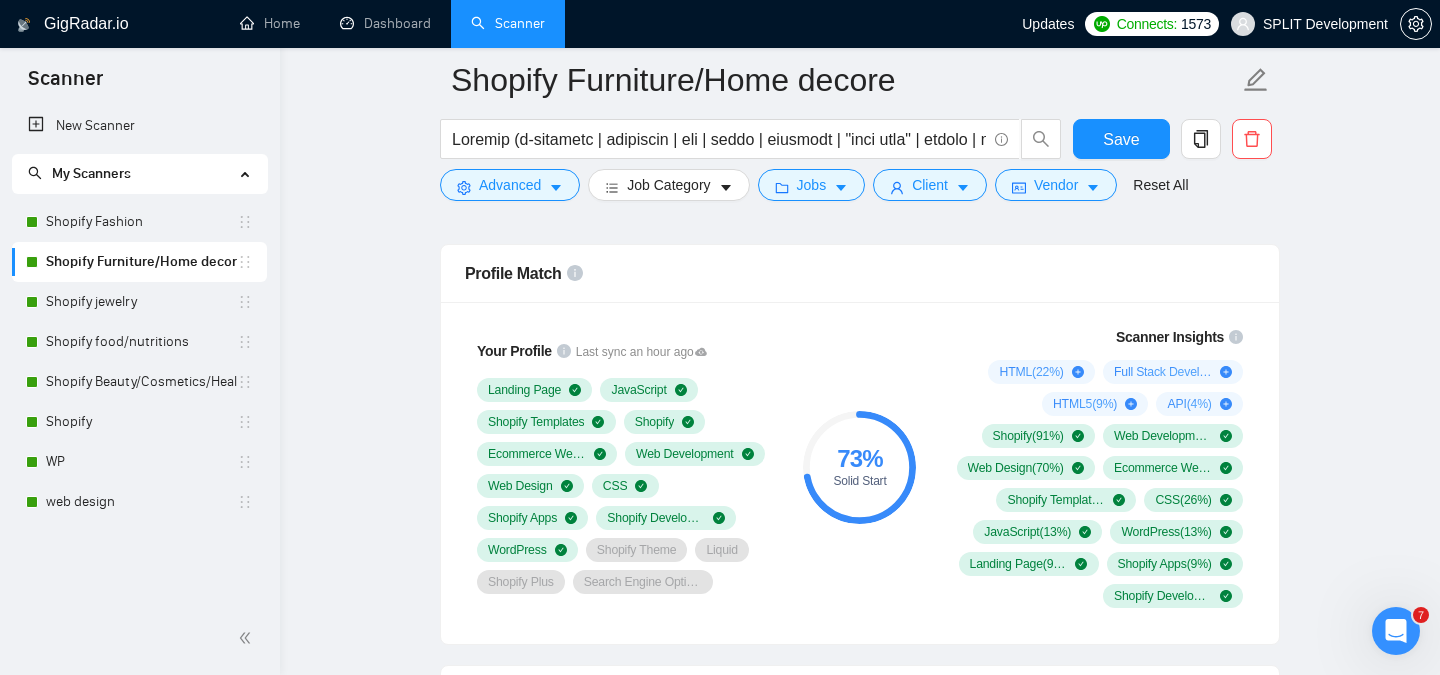 scroll, scrollTop: 1287, scrollLeft: 0, axis: vertical 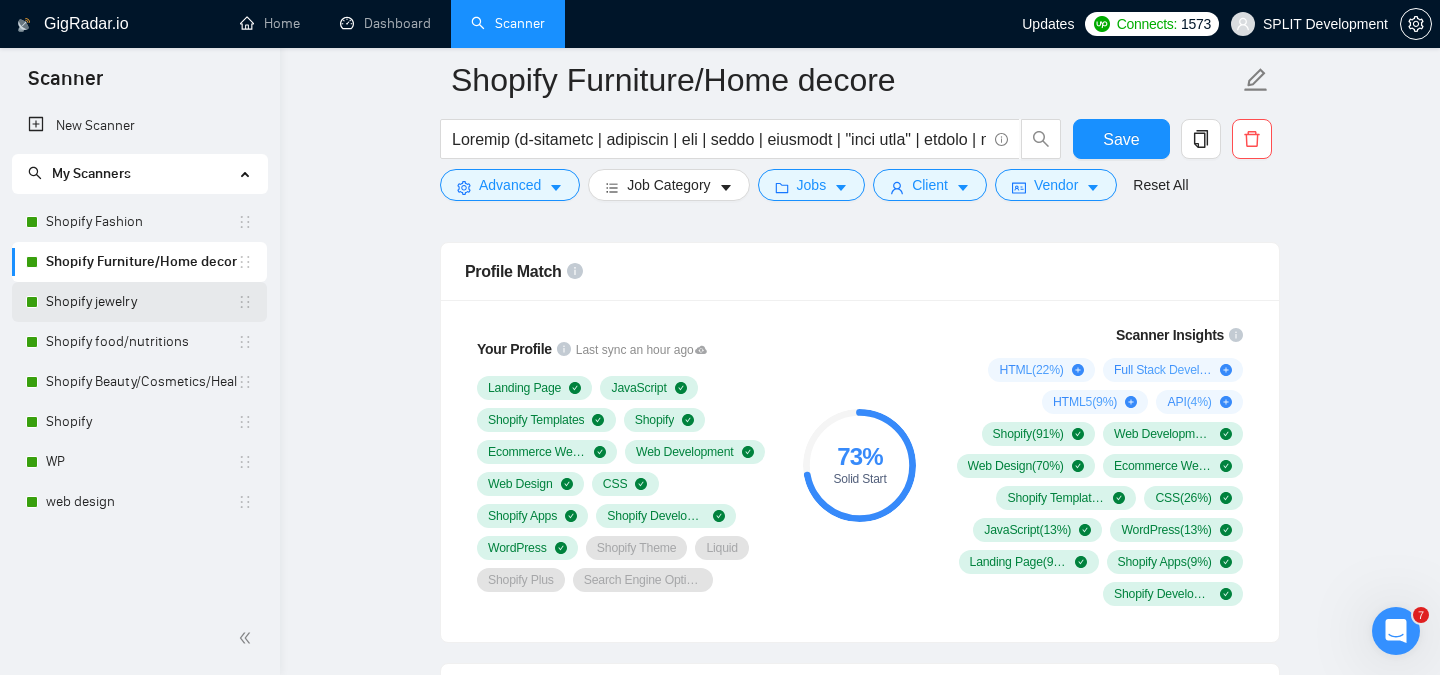 click on "Shopify jewelry" at bounding box center [141, 302] 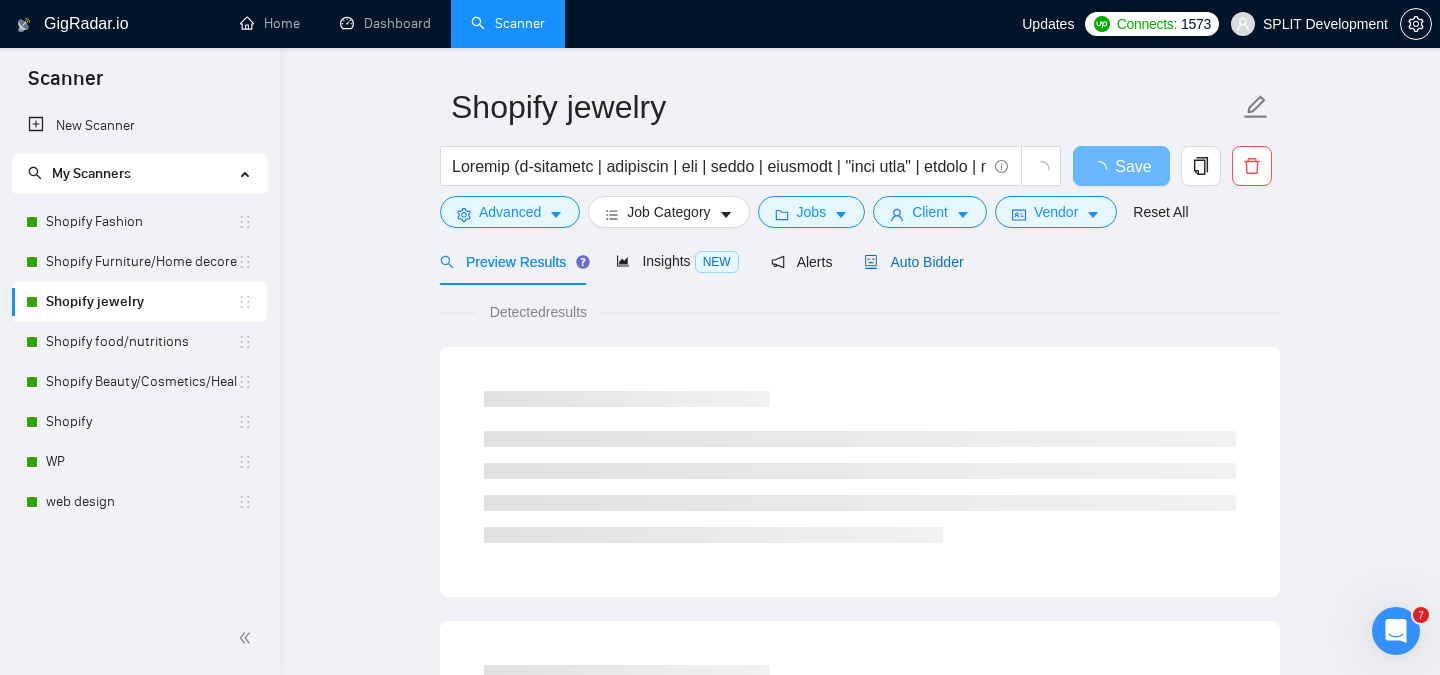click on "Auto Bidder" at bounding box center [913, 262] 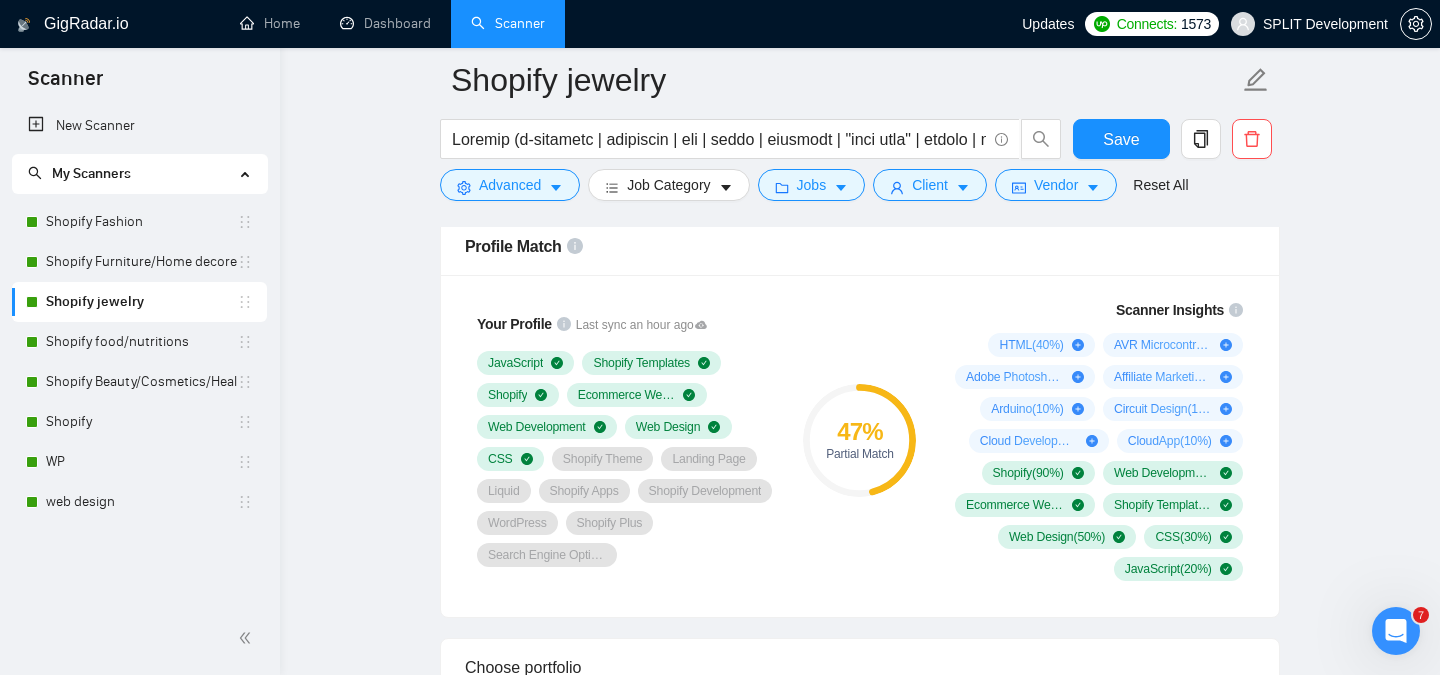 scroll, scrollTop: 1337, scrollLeft: 0, axis: vertical 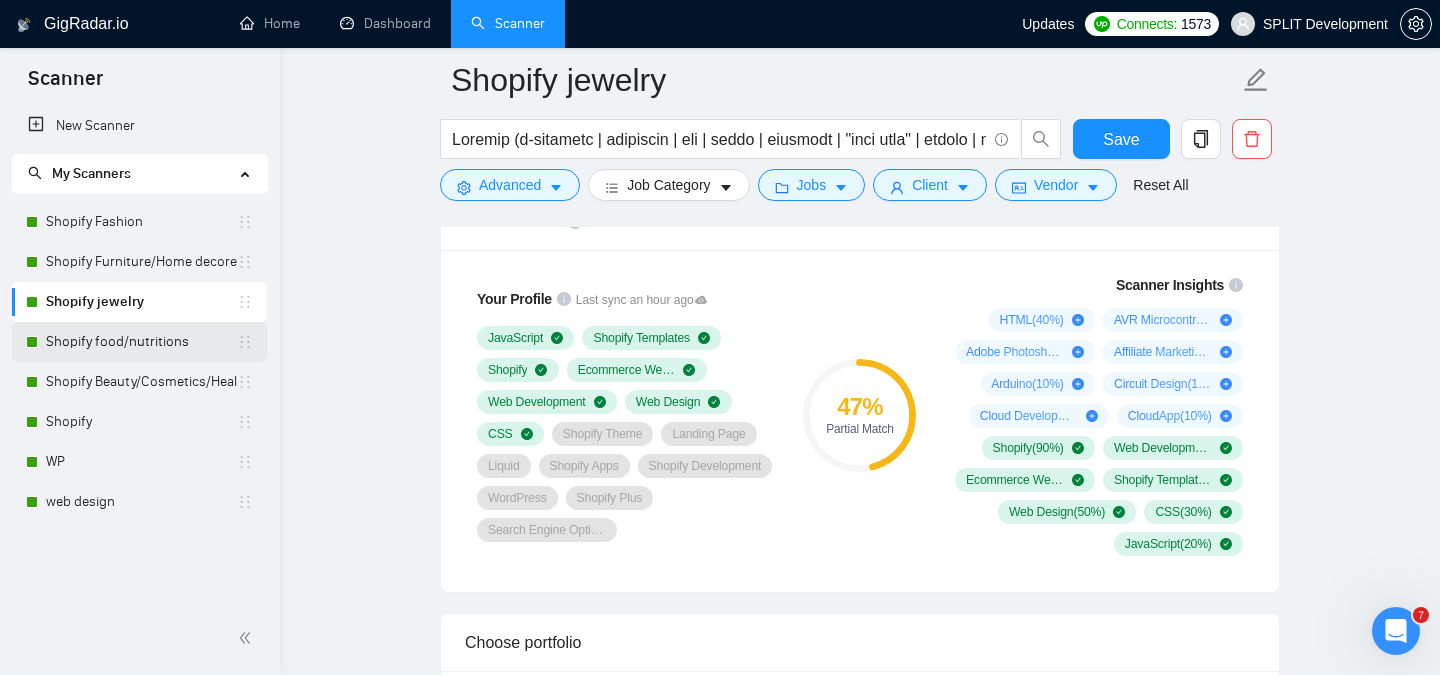 click on "Shopify food/nutritions" at bounding box center [141, 342] 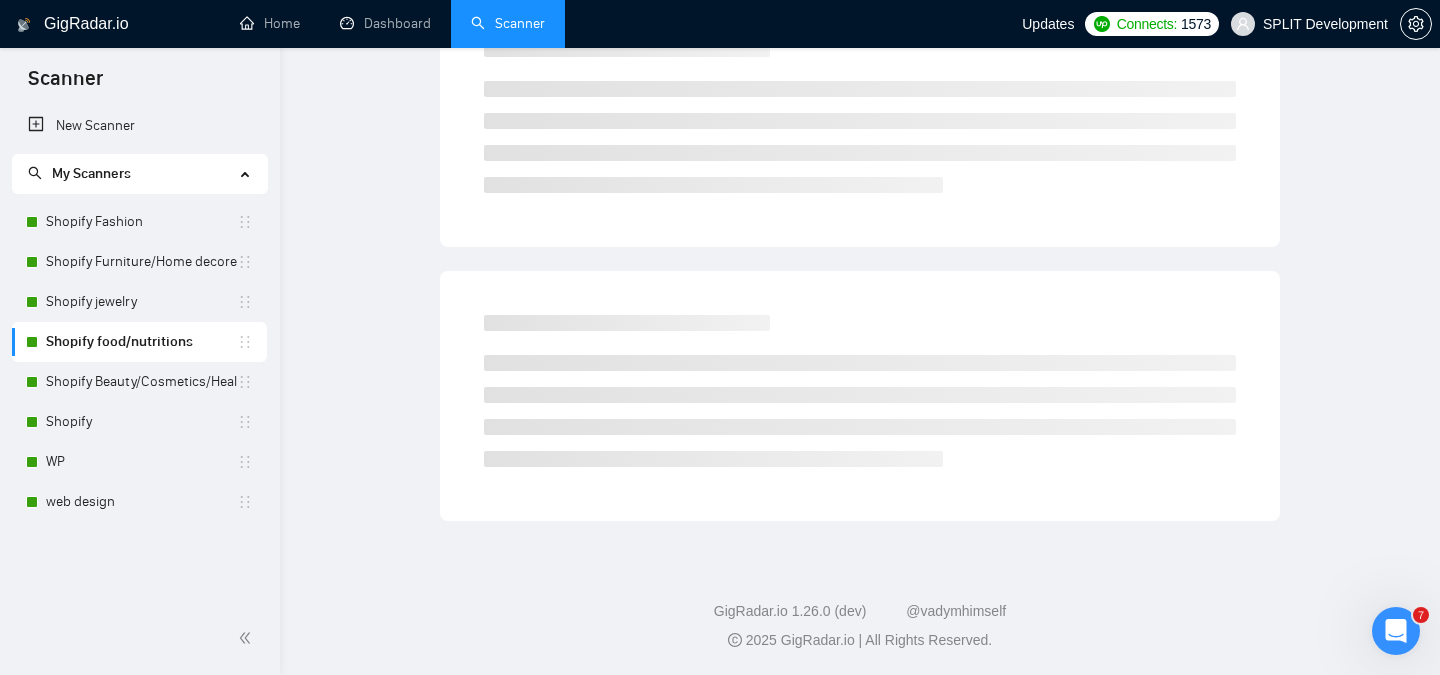 scroll, scrollTop: 55, scrollLeft: 0, axis: vertical 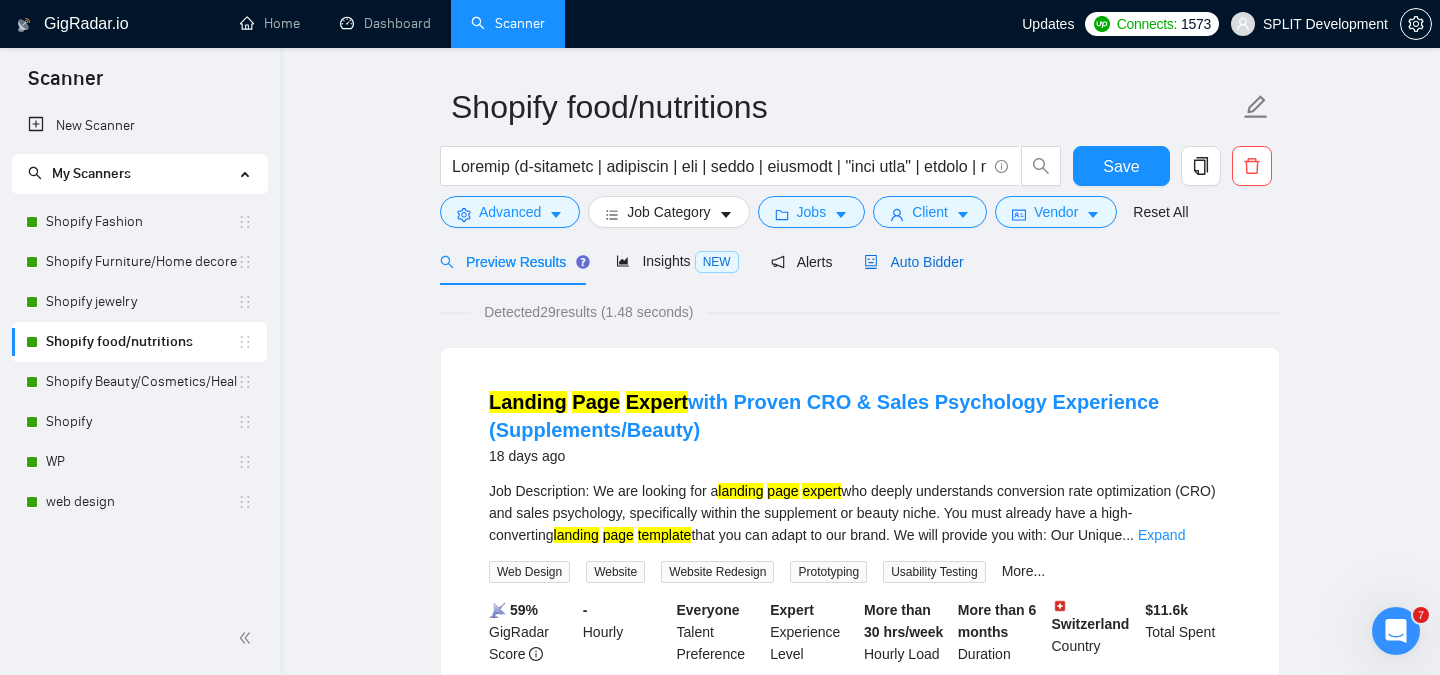 click on "Auto Bidder" at bounding box center (913, 262) 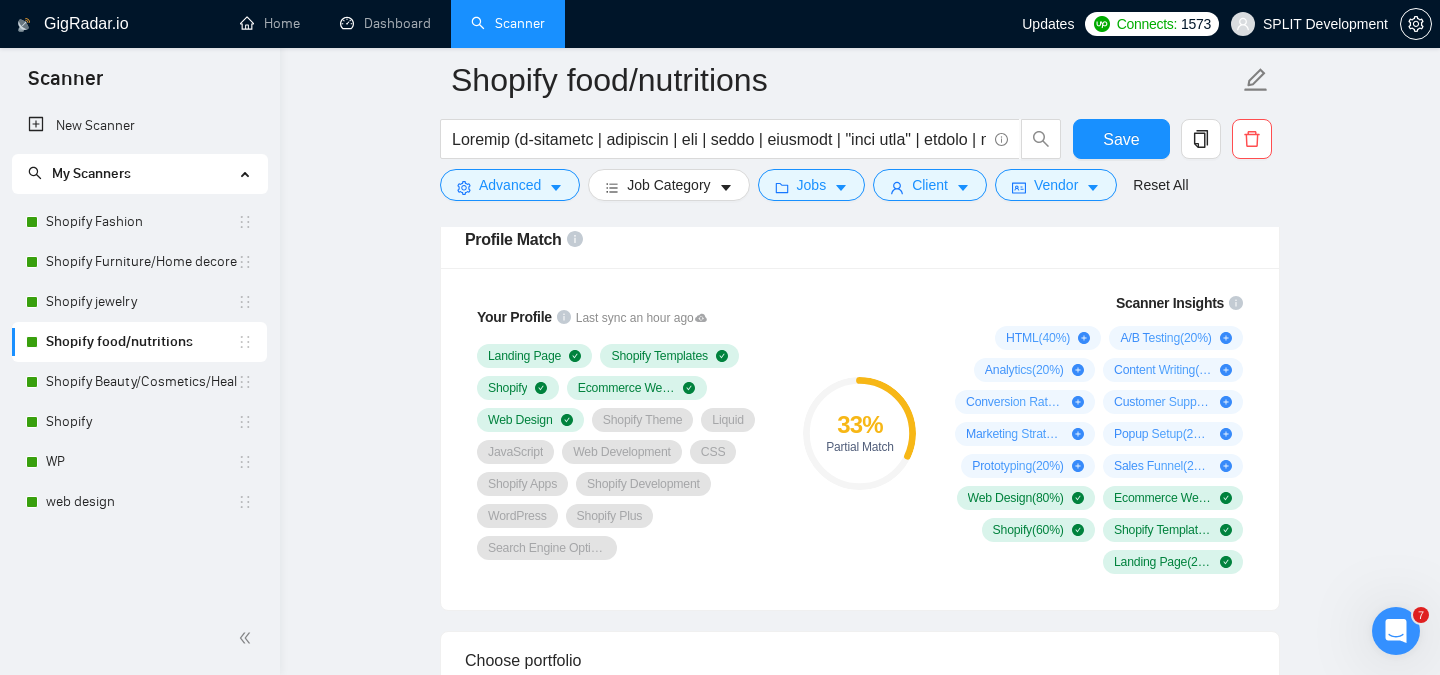 scroll, scrollTop: 1345, scrollLeft: 0, axis: vertical 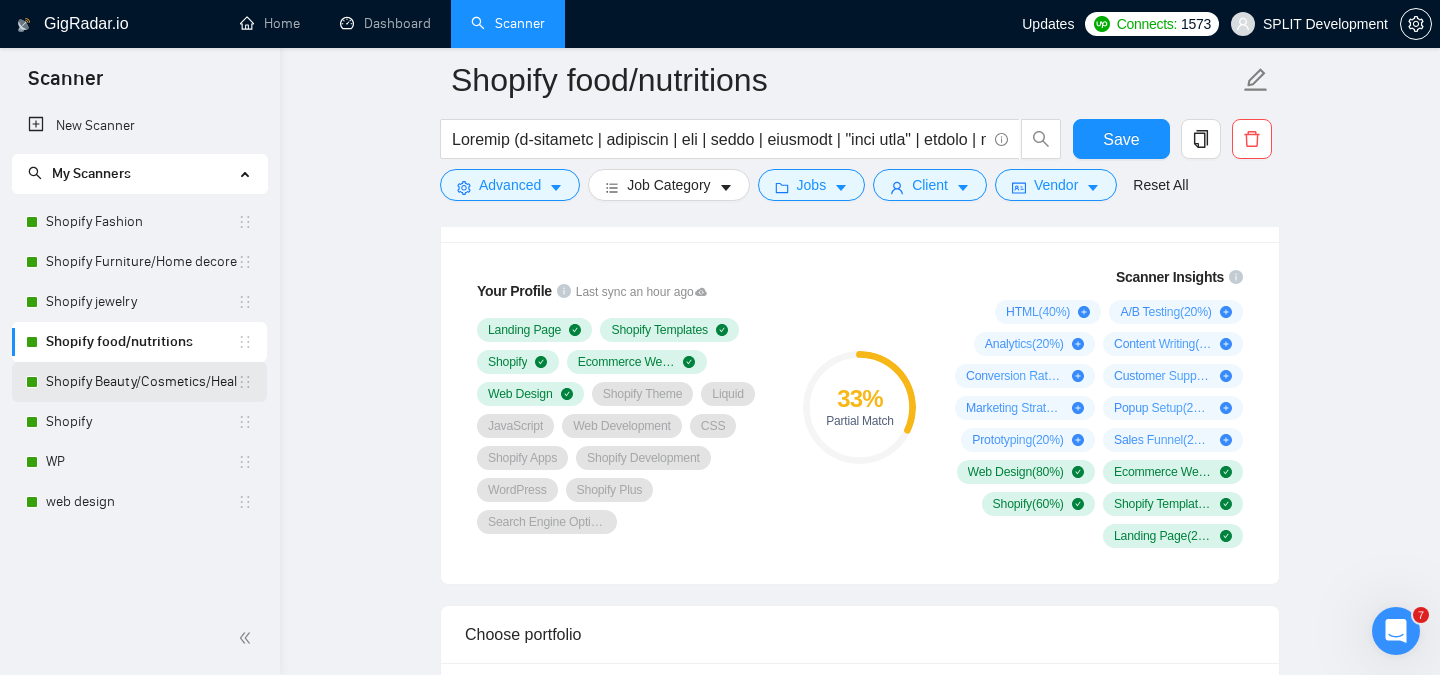 click on "Shopify Beauty/Cosmetics/Health" at bounding box center (141, 382) 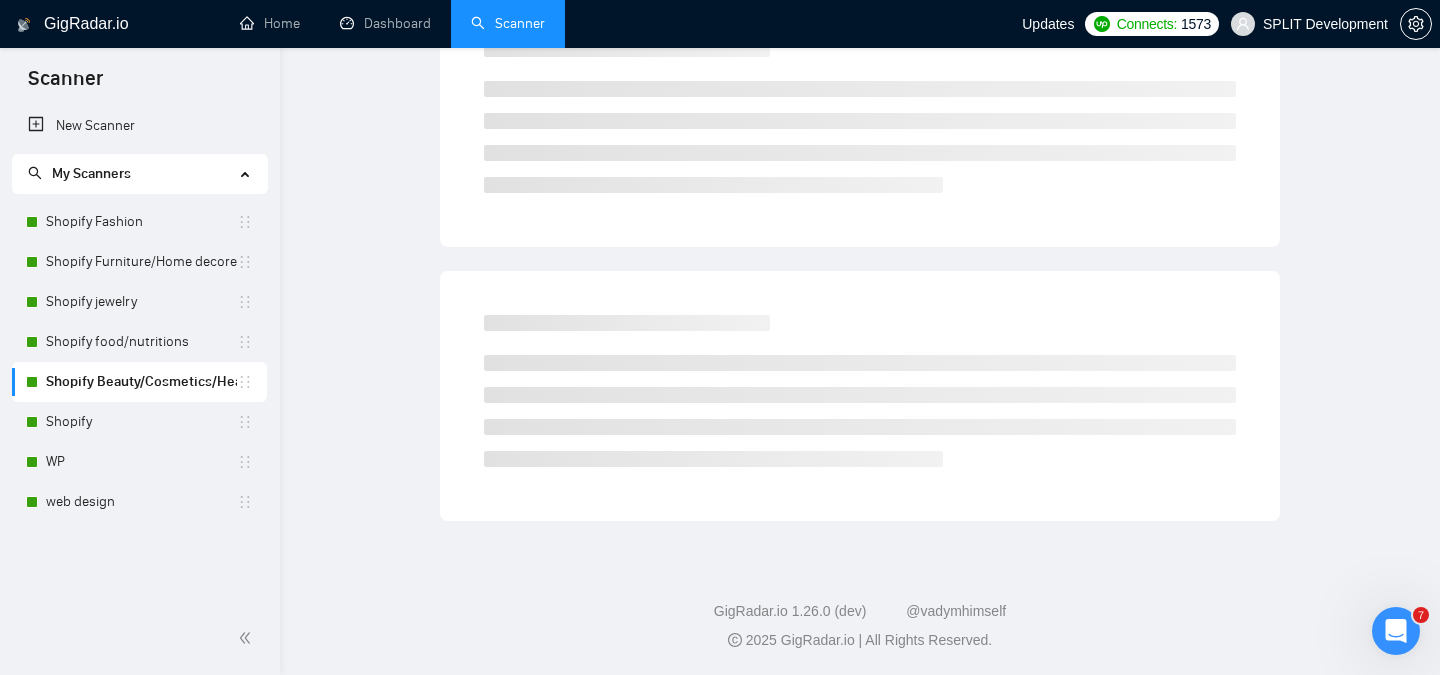 scroll, scrollTop: 55, scrollLeft: 0, axis: vertical 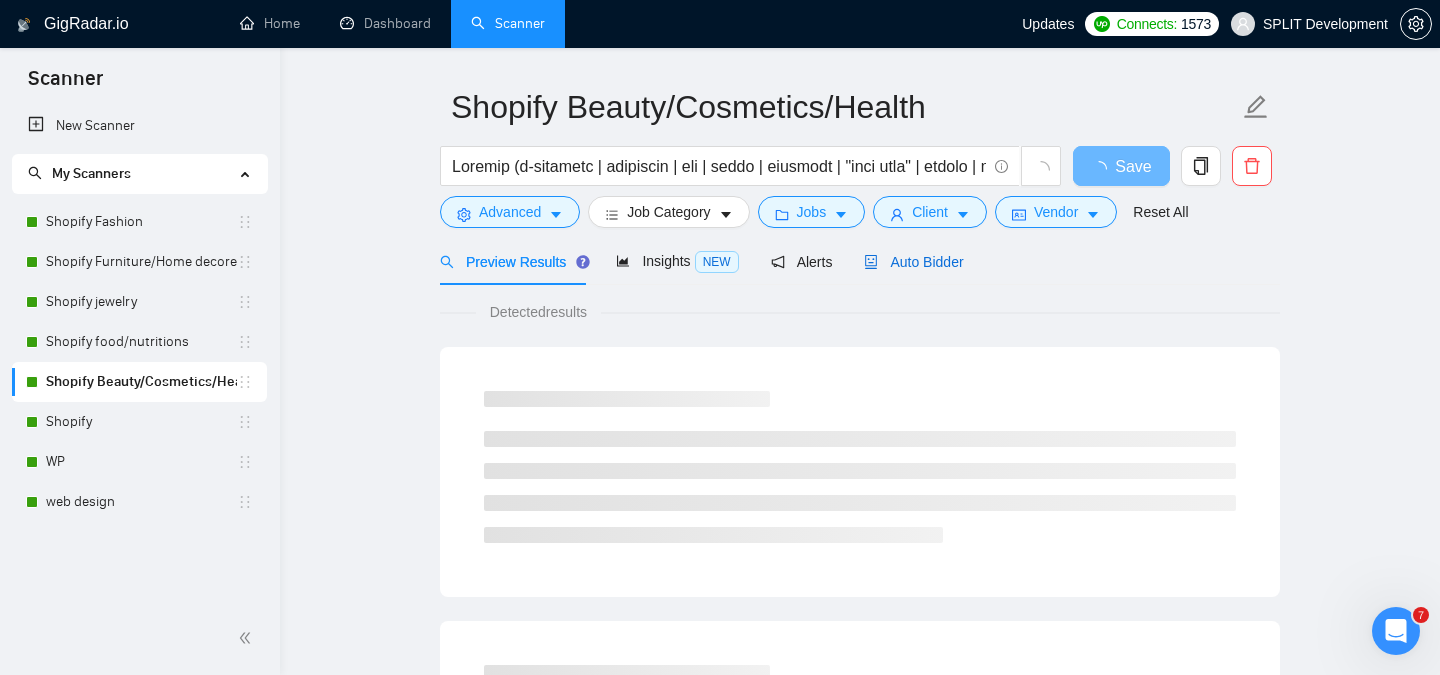 click on "Auto Bidder" at bounding box center [913, 262] 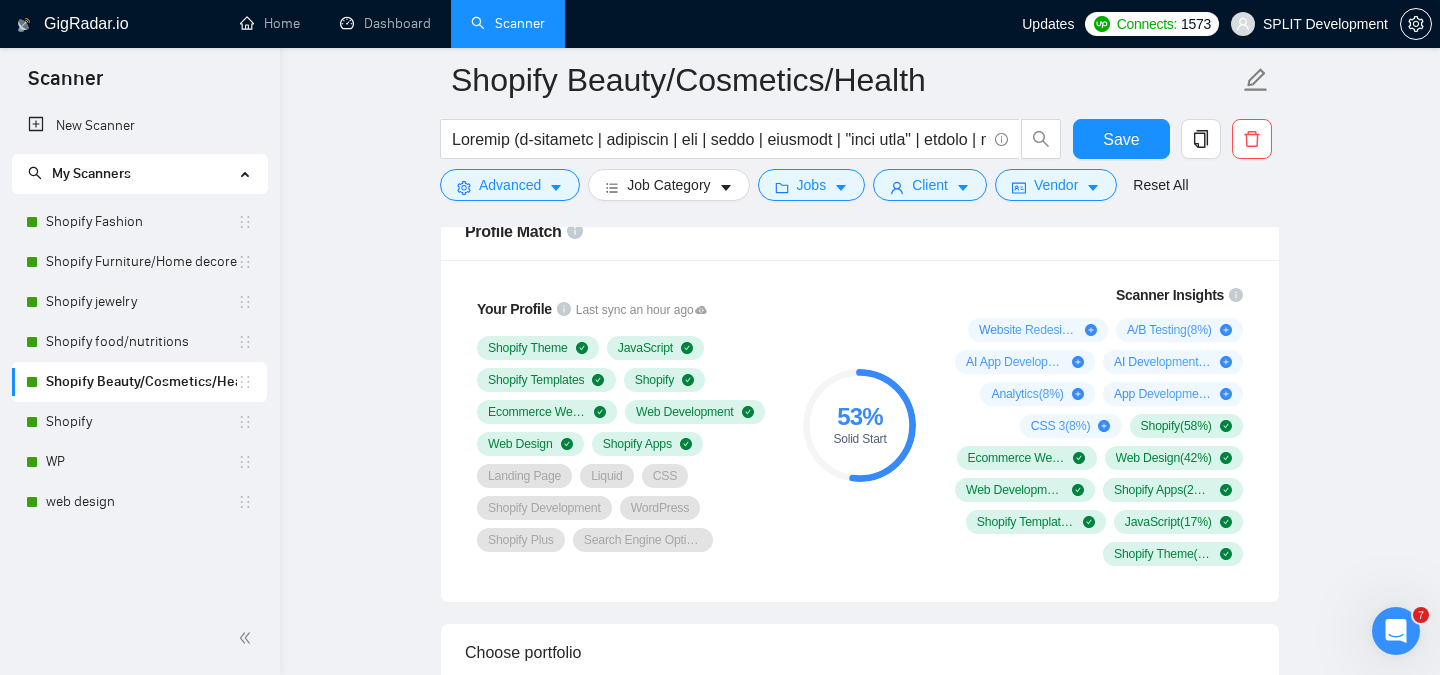 scroll, scrollTop: 1334, scrollLeft: 0, axis: vertical 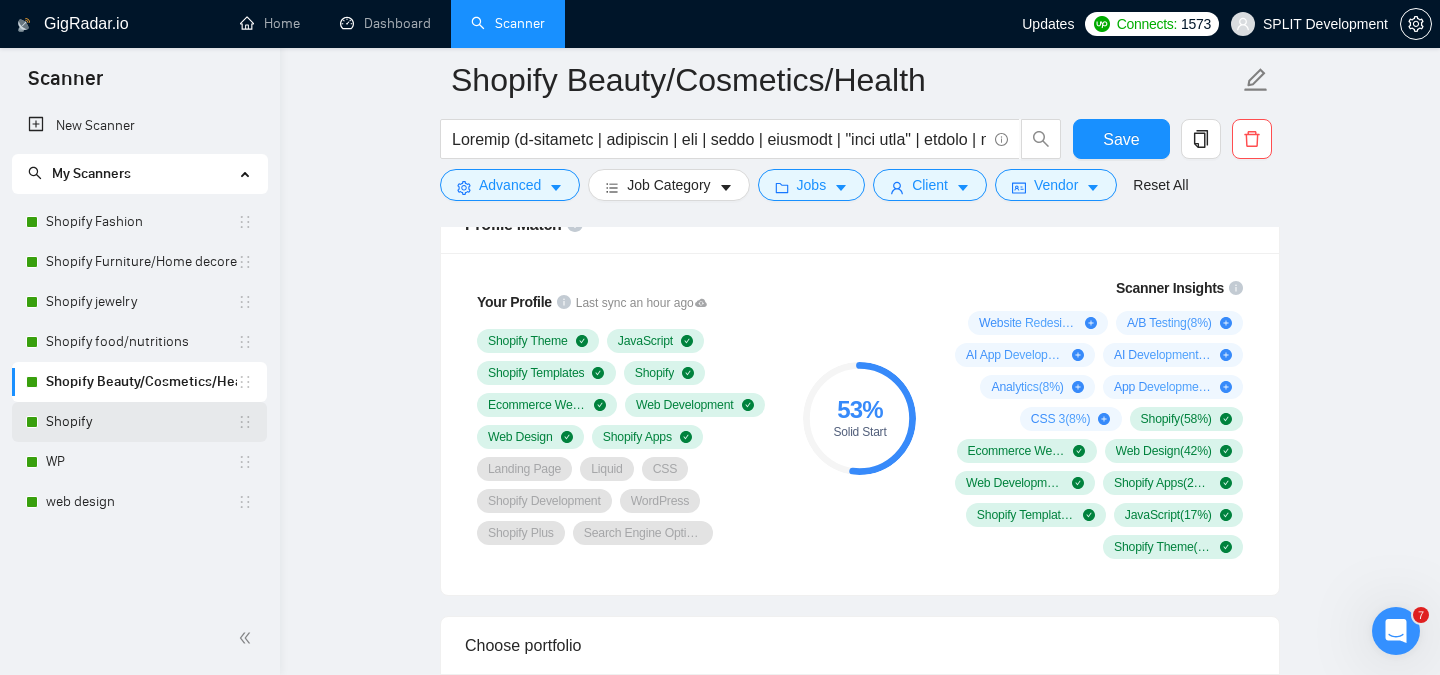 click on "Shopify" at bounding box center (141, 422) 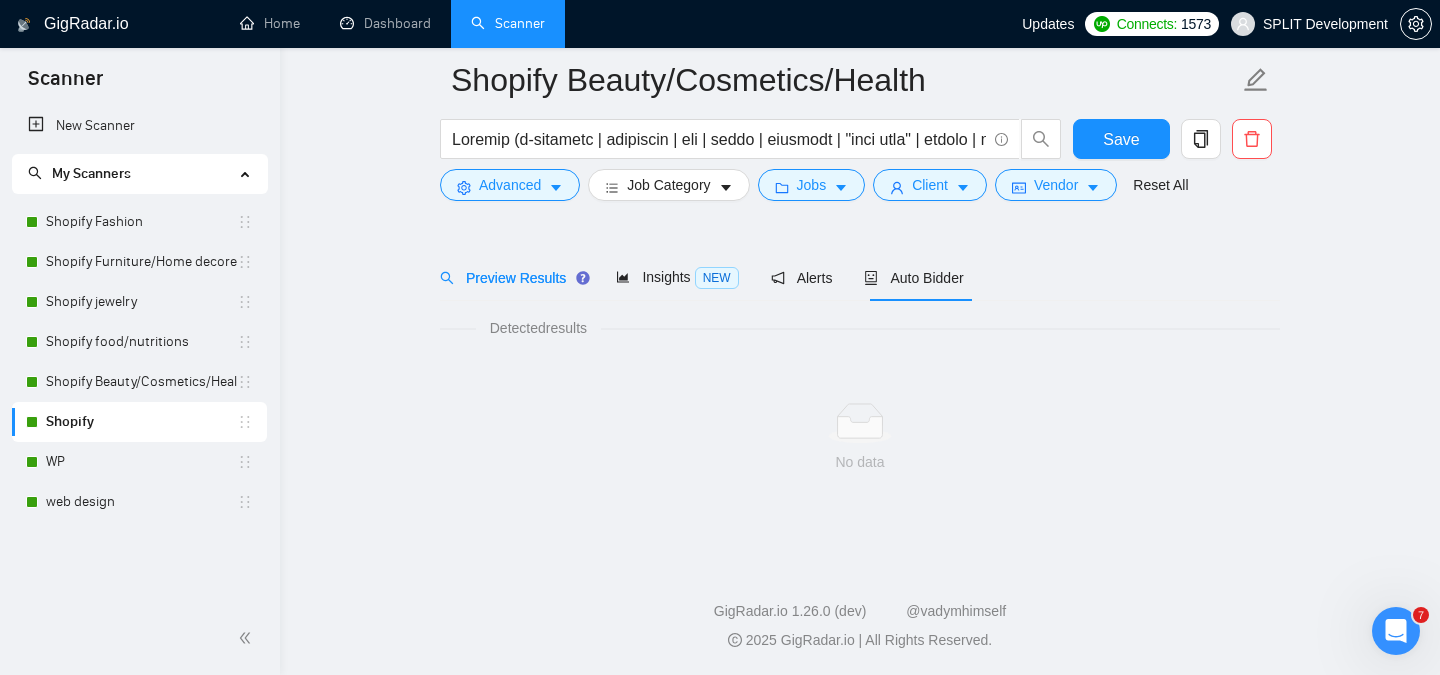scroll, scrollTop: 55, scrollLeft: 0, axis: vertical 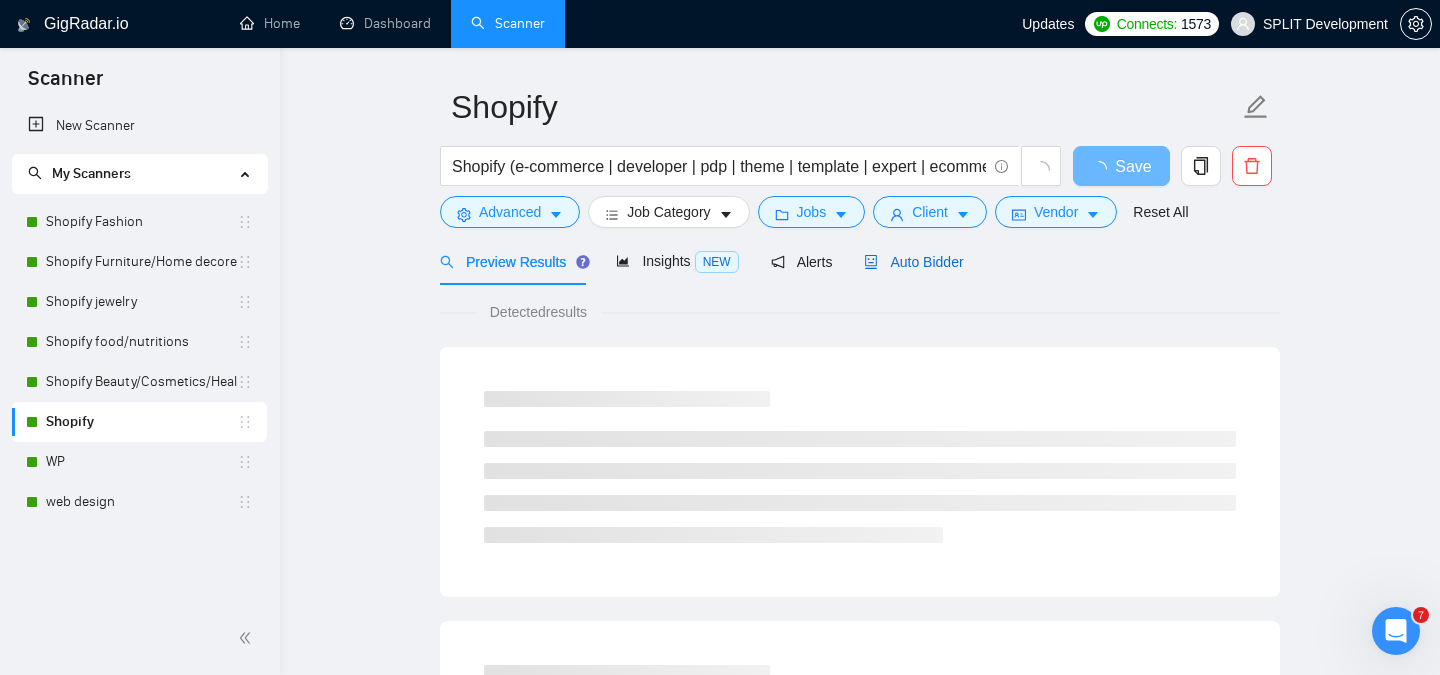 click on "Auto Bidder" at bounding box center [913, 262] 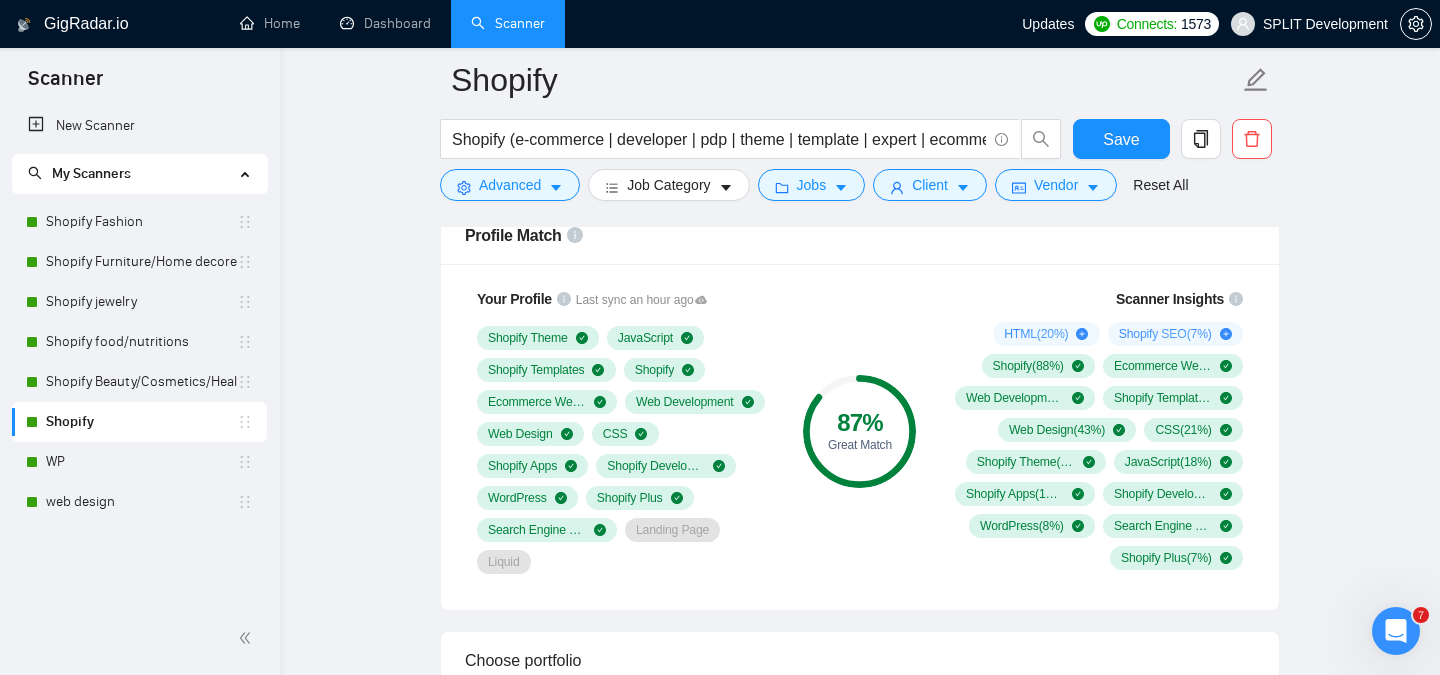 scroll, scrollTop: 1320, scrollLeft: 0, axis: vertical 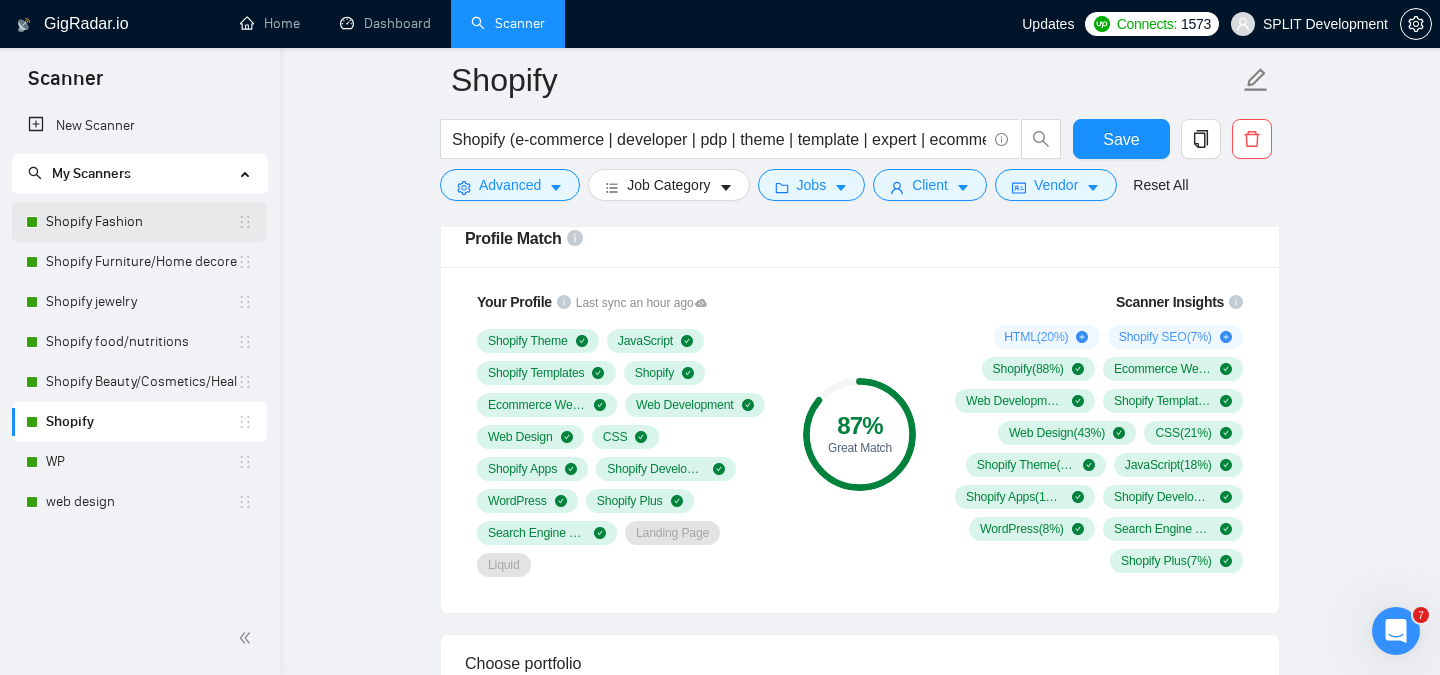click on "Shopify Fashion" at bounding box center [141, 222] 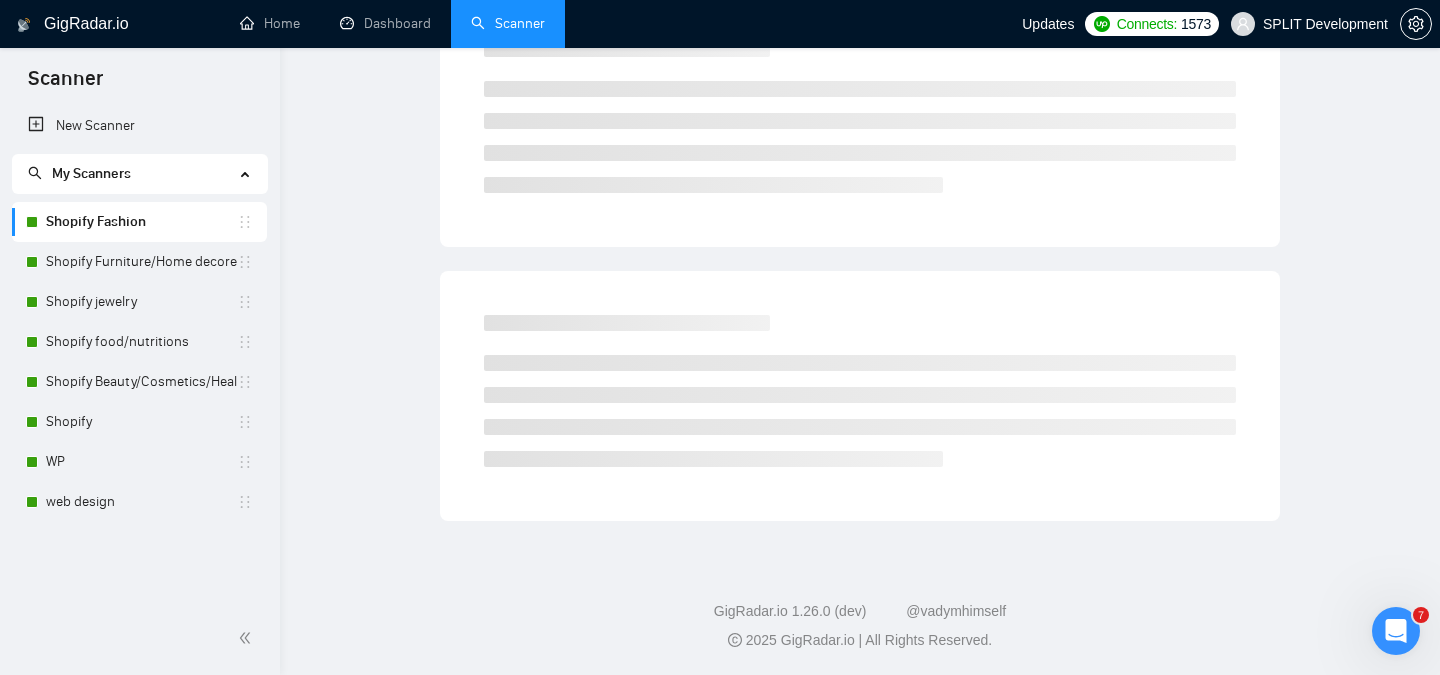 scroll, scrollTop: 55, scrollLeft: 0, axis: vertical 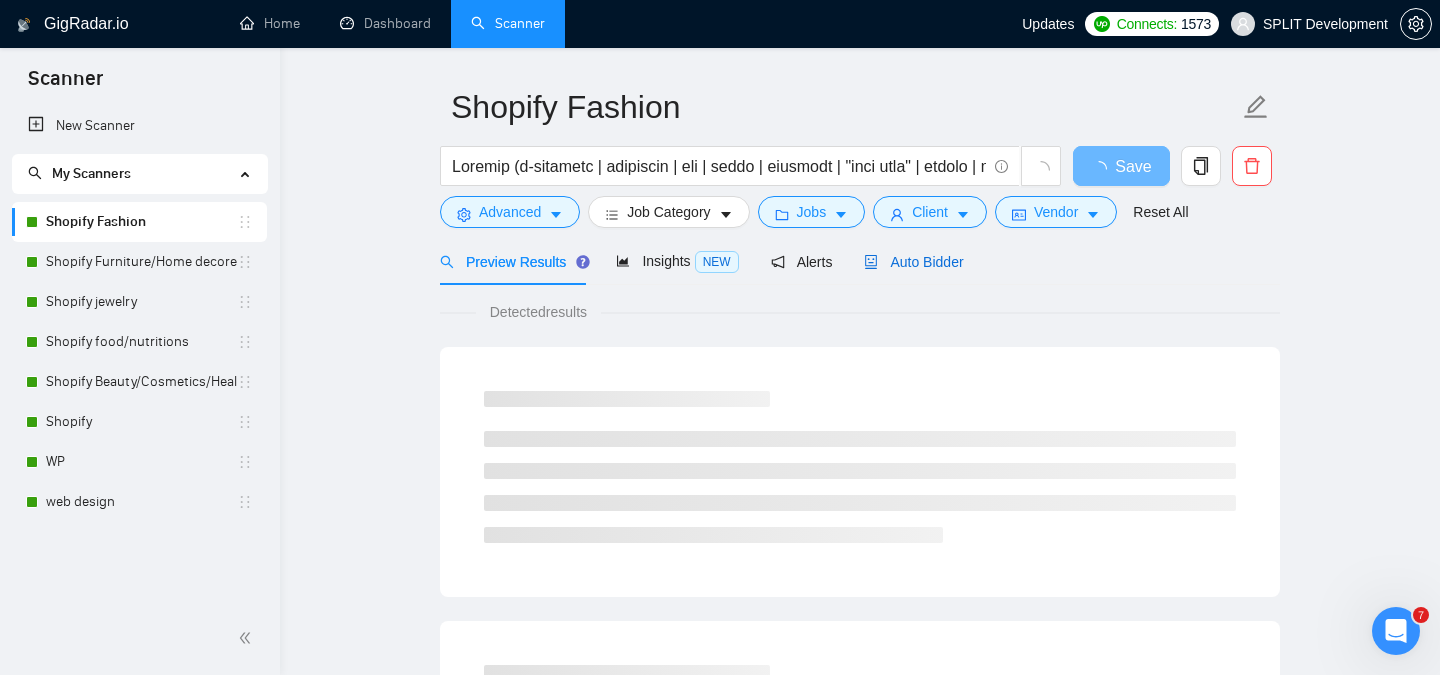 click on "Auto Bidder" at bounding box center (913, 262) 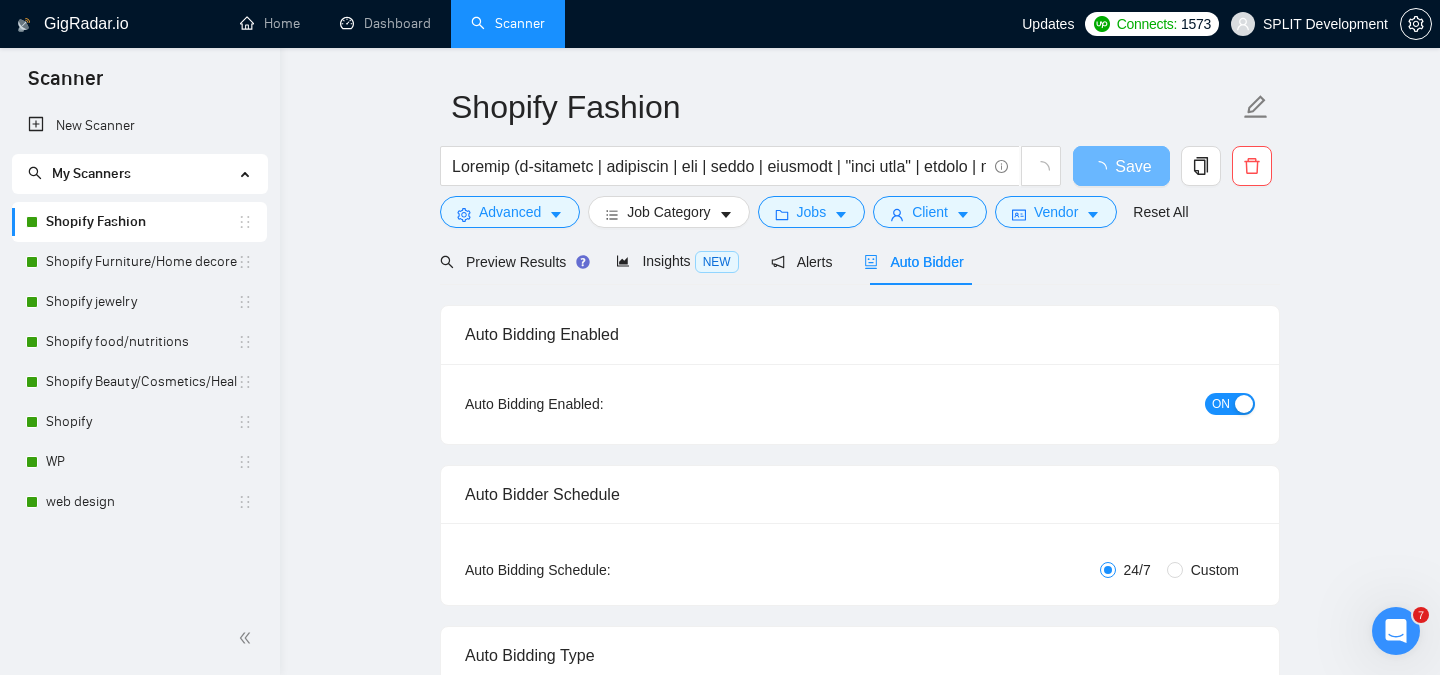 type 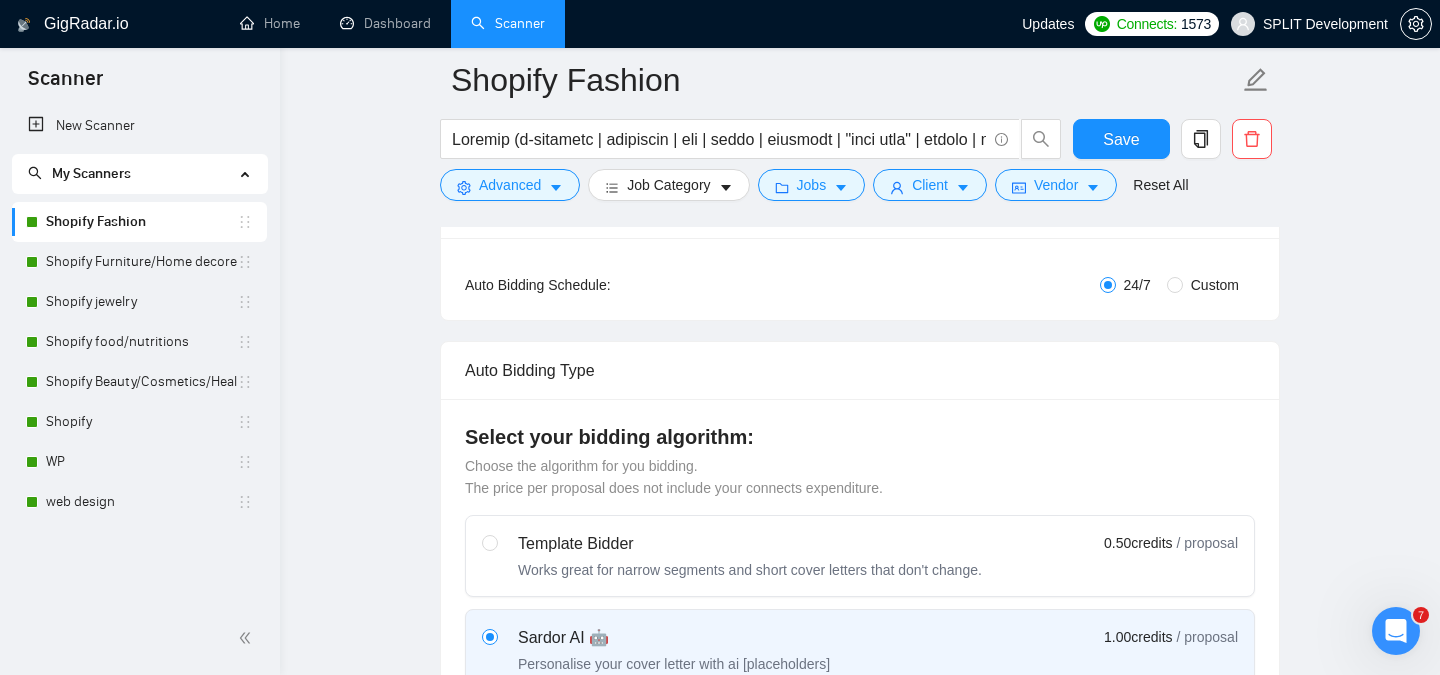 scroll, scrollTop: 0, scrollLeft: 0, axis: both 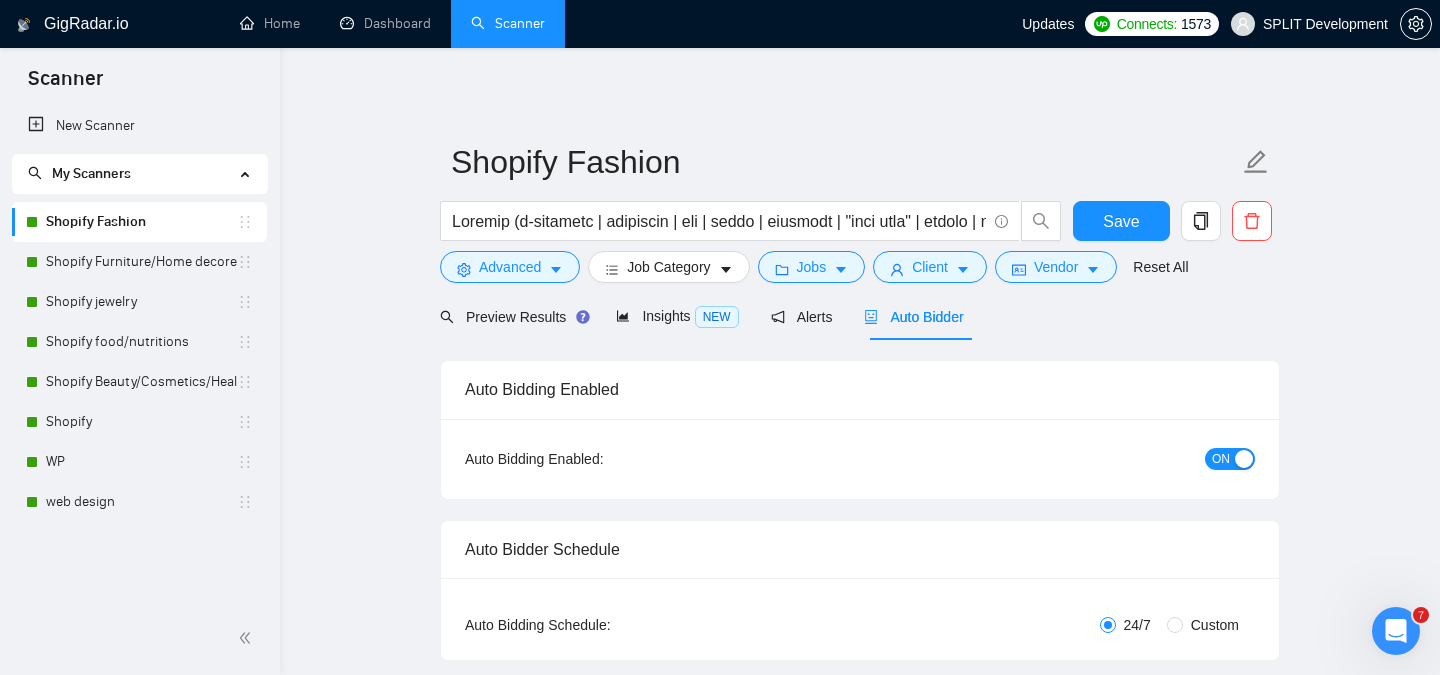 click on "Shopify Fashion Save Advanced   Job Category   Jobs   Client   Vendor   Reset All Preview Results Insights NEW Alerts Auto Bidder Auto Bidding Enabled Auto Bidding Enabled: ON Auto Bidder Schedule Auto Bidding Type: Automated (recommended) Semi-automated Auto Bidding Schedule: 24/7 Custom Custom Auto Bidder Schedule Repeat every week on Monday Tuesday Wednesday Thursday Friday Saturday Sunday Active Hours ( Europe/Kiev ): From: To: ( 24  hours) Europe/Kiev Auto Bidding Type Select your bidding algorithm: Choose the algorithm for you bidding. The price per proposal does not include your connects expenditure. Template Bidder Works great for narrow segments and short cover letters that don't change. 0.50  credits / proposal Sardor AI 🤖 Personalise your cover letter with ai [placeholders] 1.00  credits / proposal Experimental Laziza AI  👑   NEW   Learn more 2.00  credits / proposal $3.49 savings Team & Freelancer Select team: SPLIT Development Select freelancer: Yaroslav Nohin Select profile: Profile Match" at bounding box center [860, 2968] 